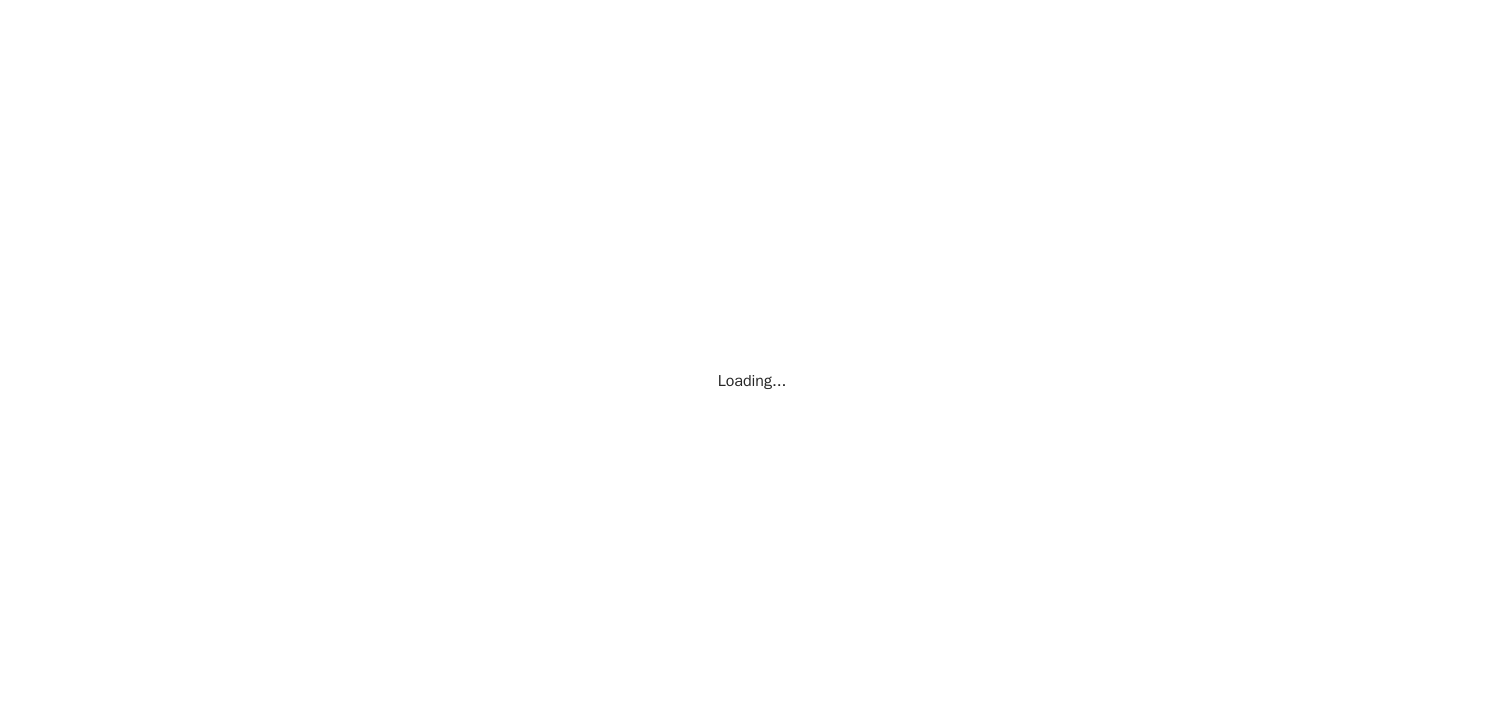 scroll, scrollTop: 0, scrollLeft: 0, axis: both 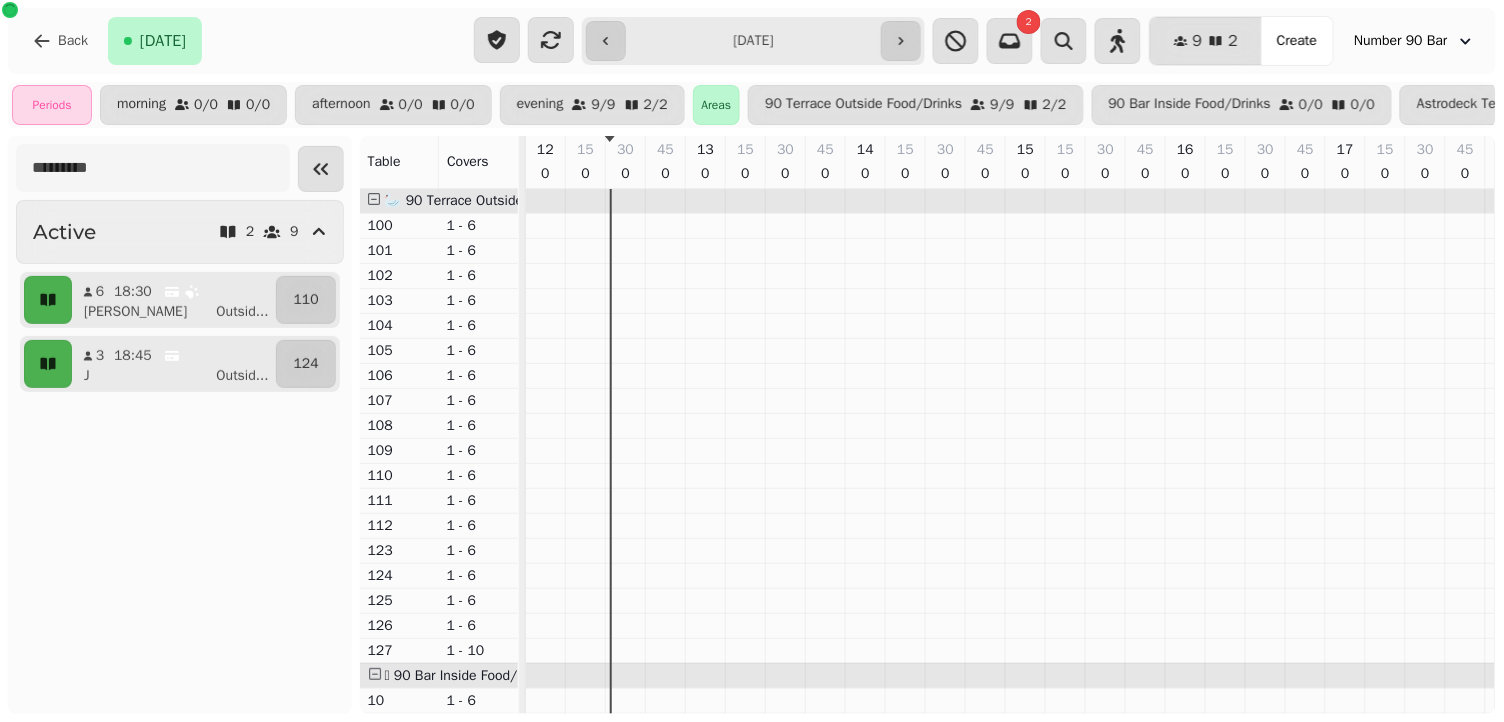 click 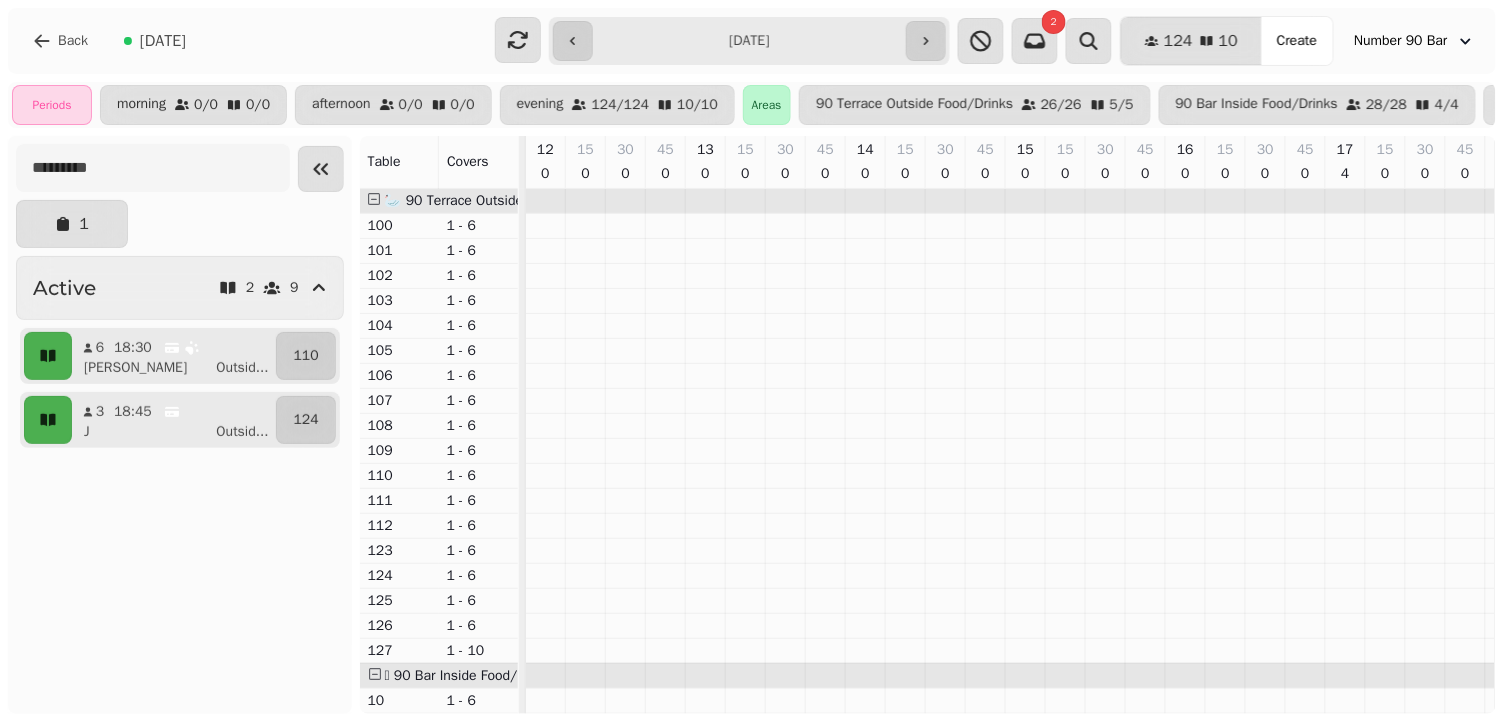 click on "**********" at bounding box center (749, 41) 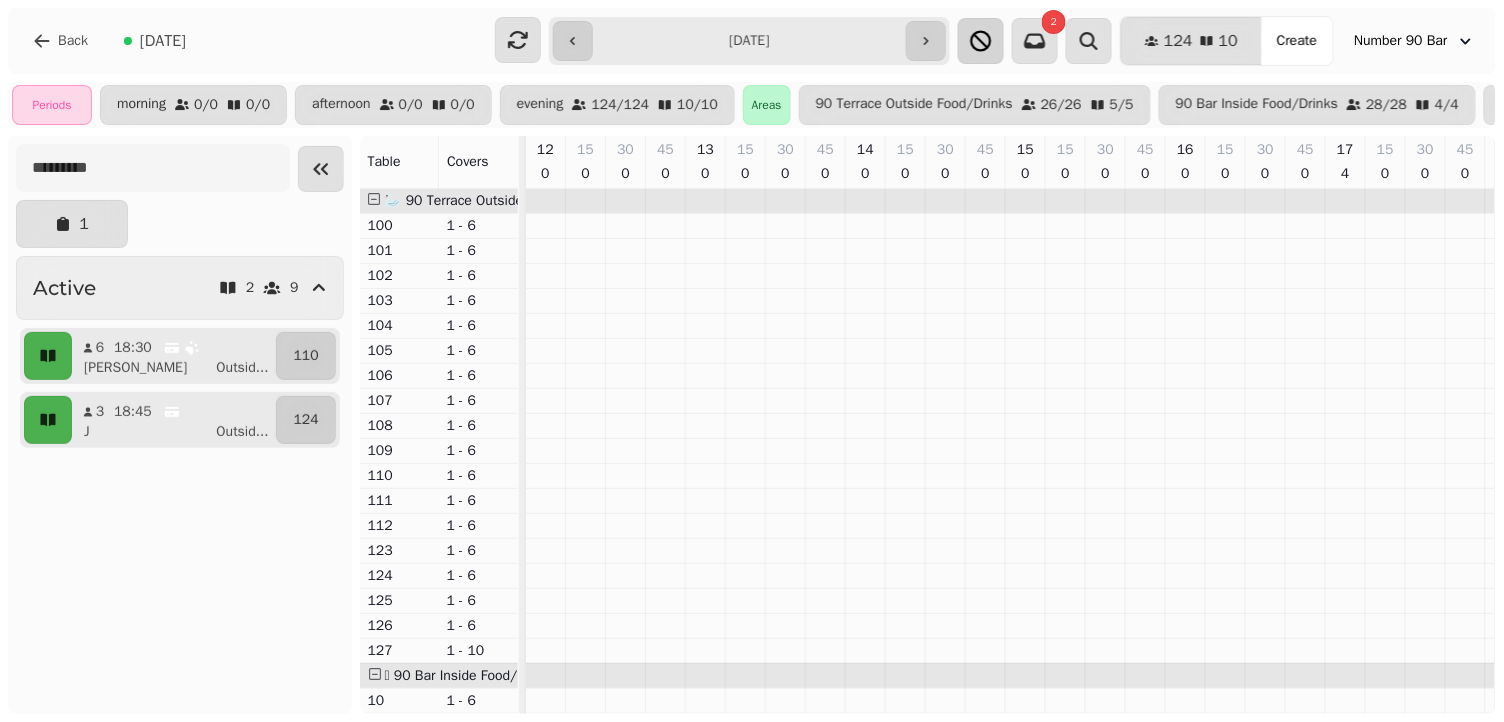scroll, scrollTop: 0, scrollLeft: 85, axis: horizontal 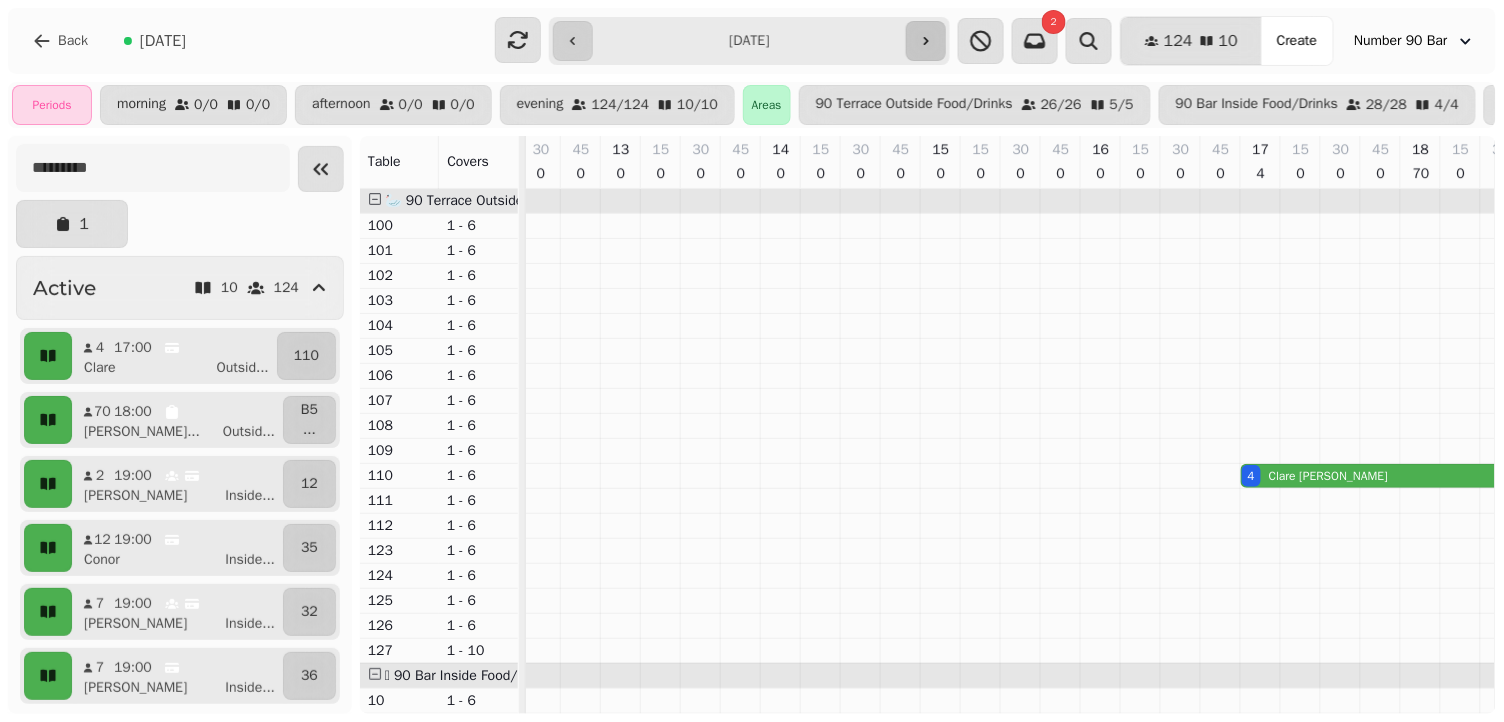 click 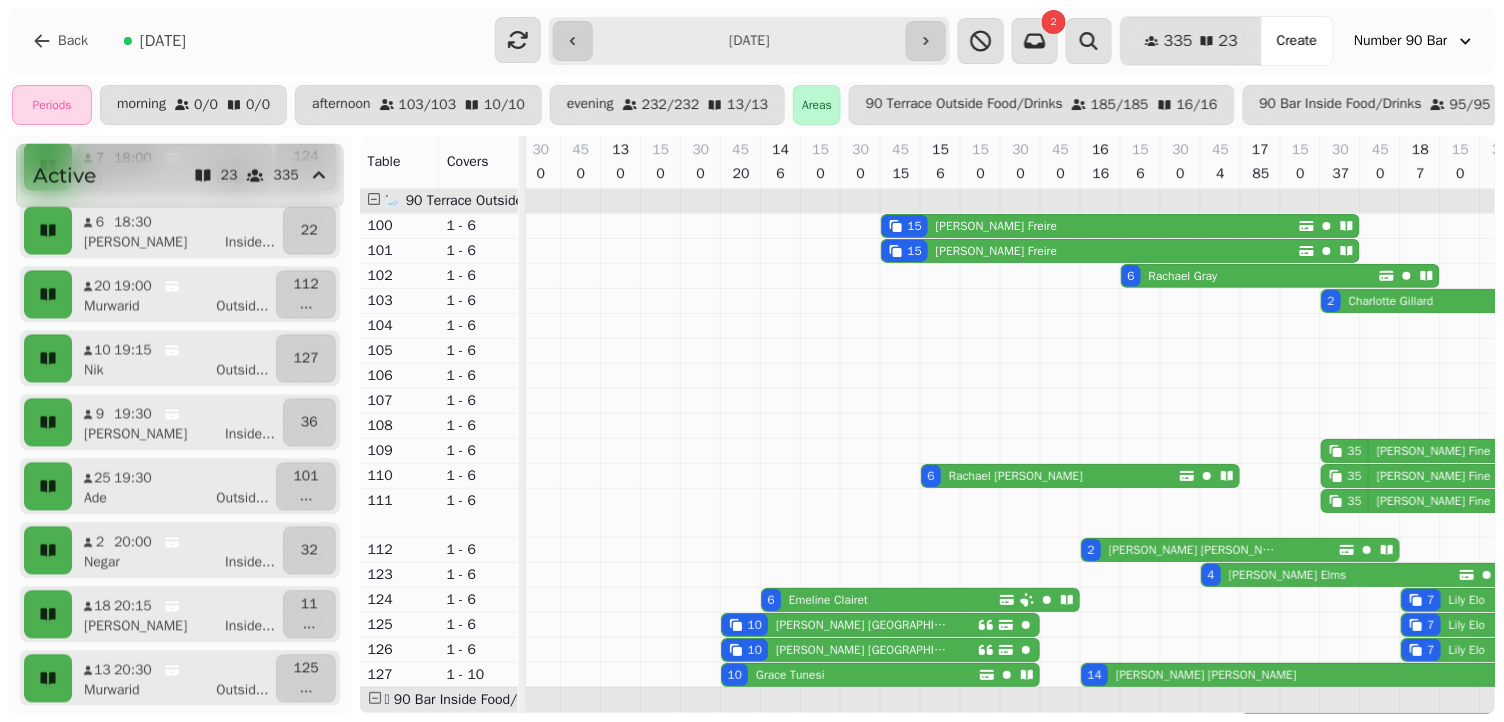 scroll, scrollTop: 1084, scrollLeft: 0, axis: vertical 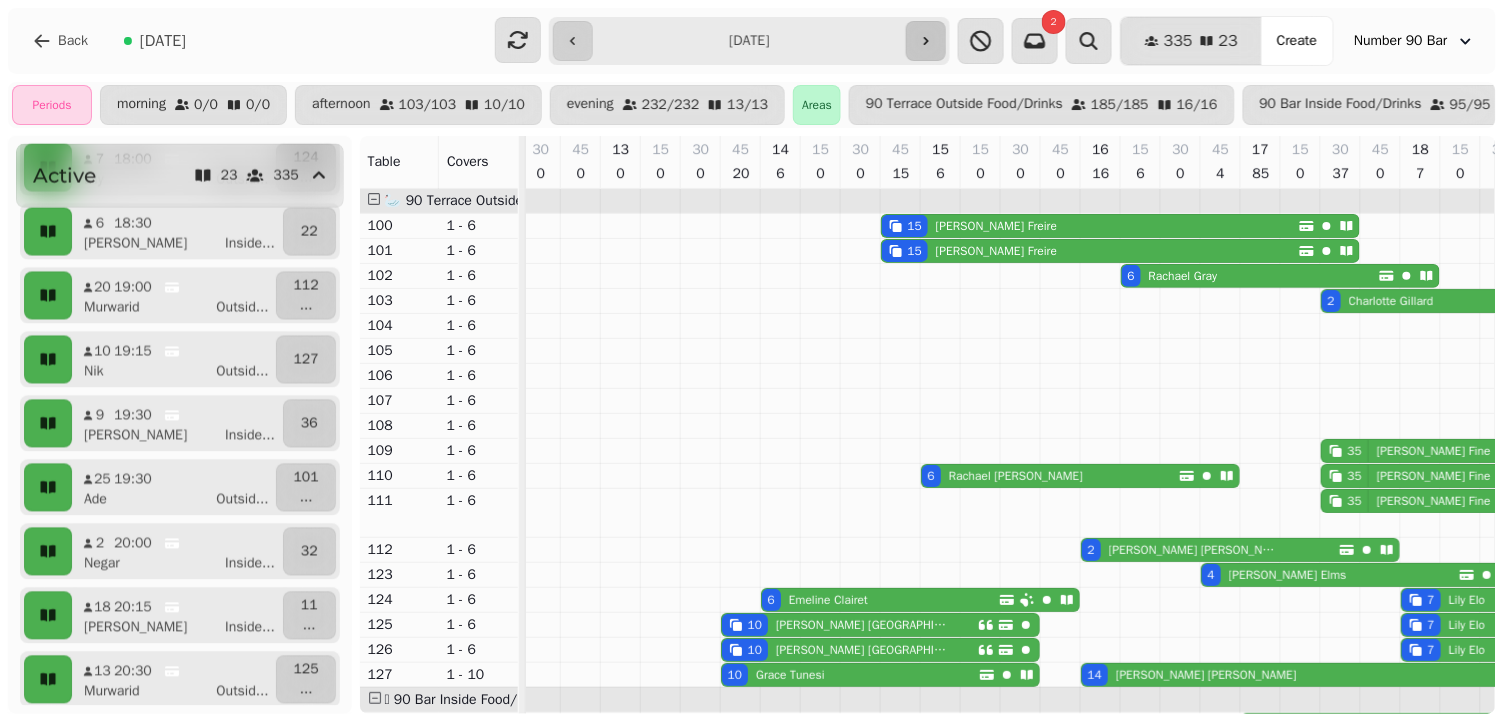 click 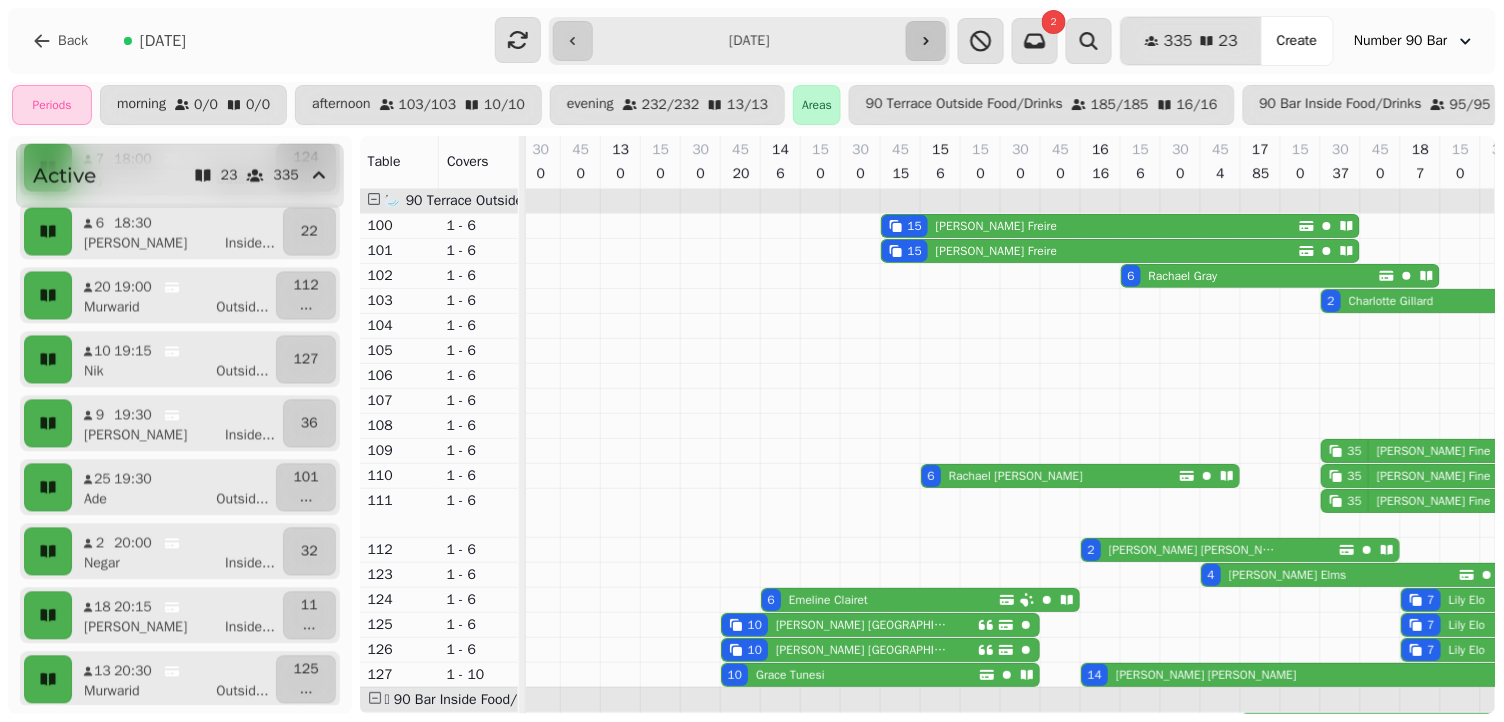 type on "**********" 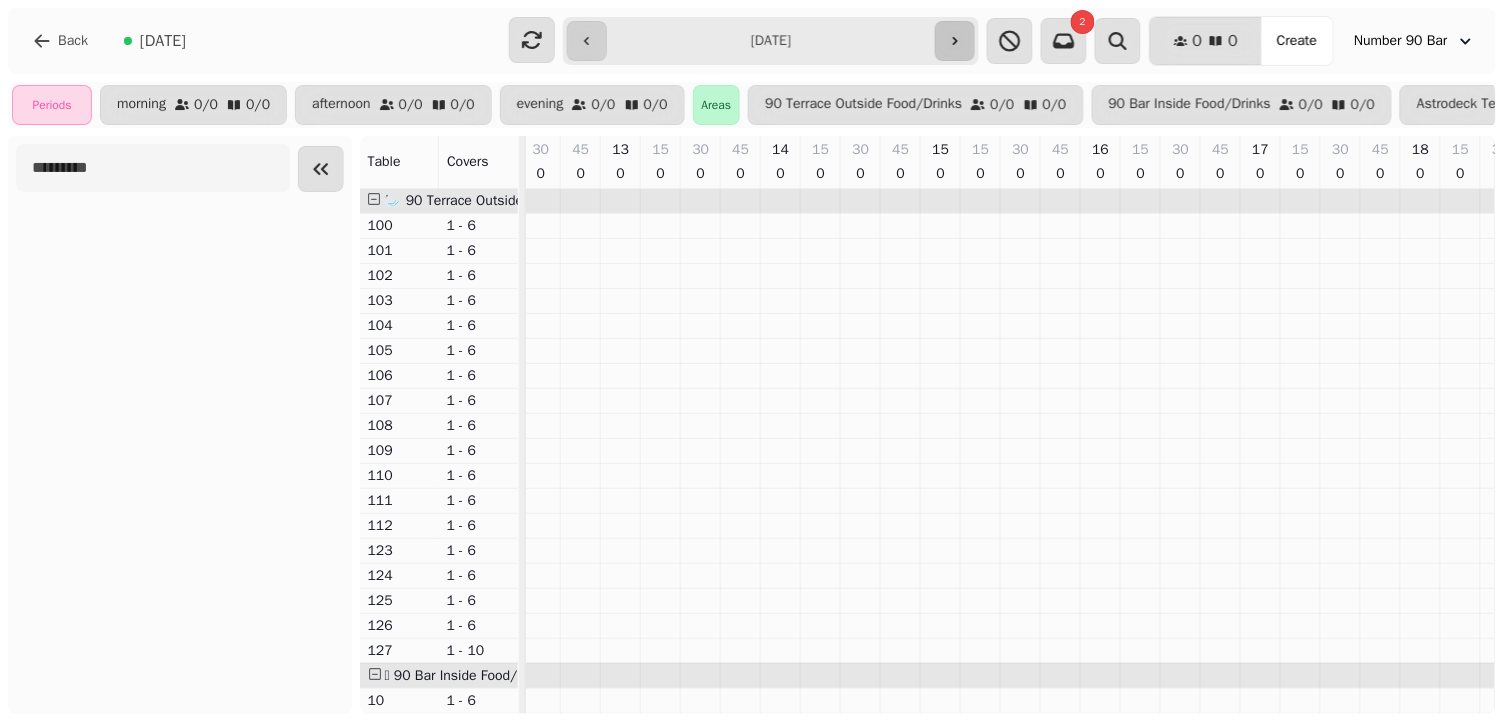 scroll, scrollTop: 0, scrollLeft: 0, axis: both 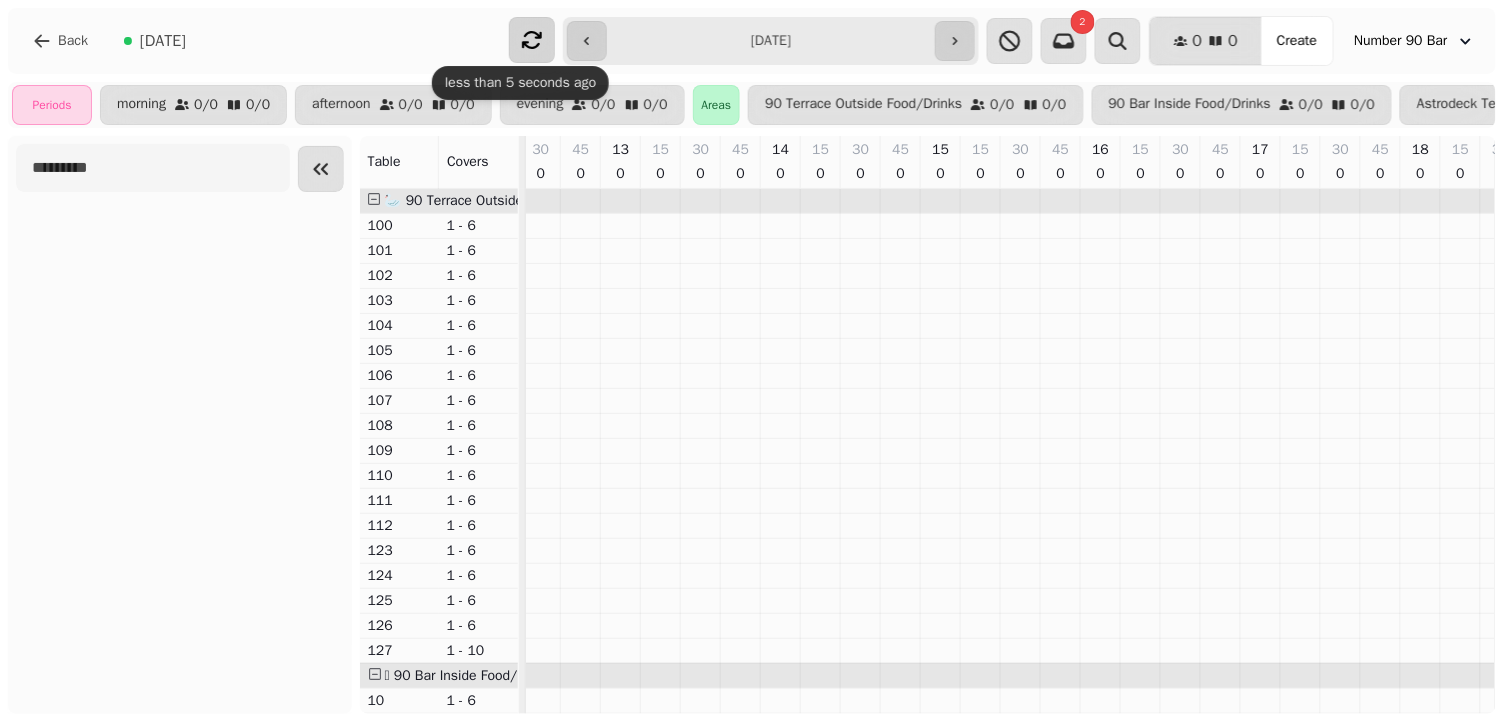 click 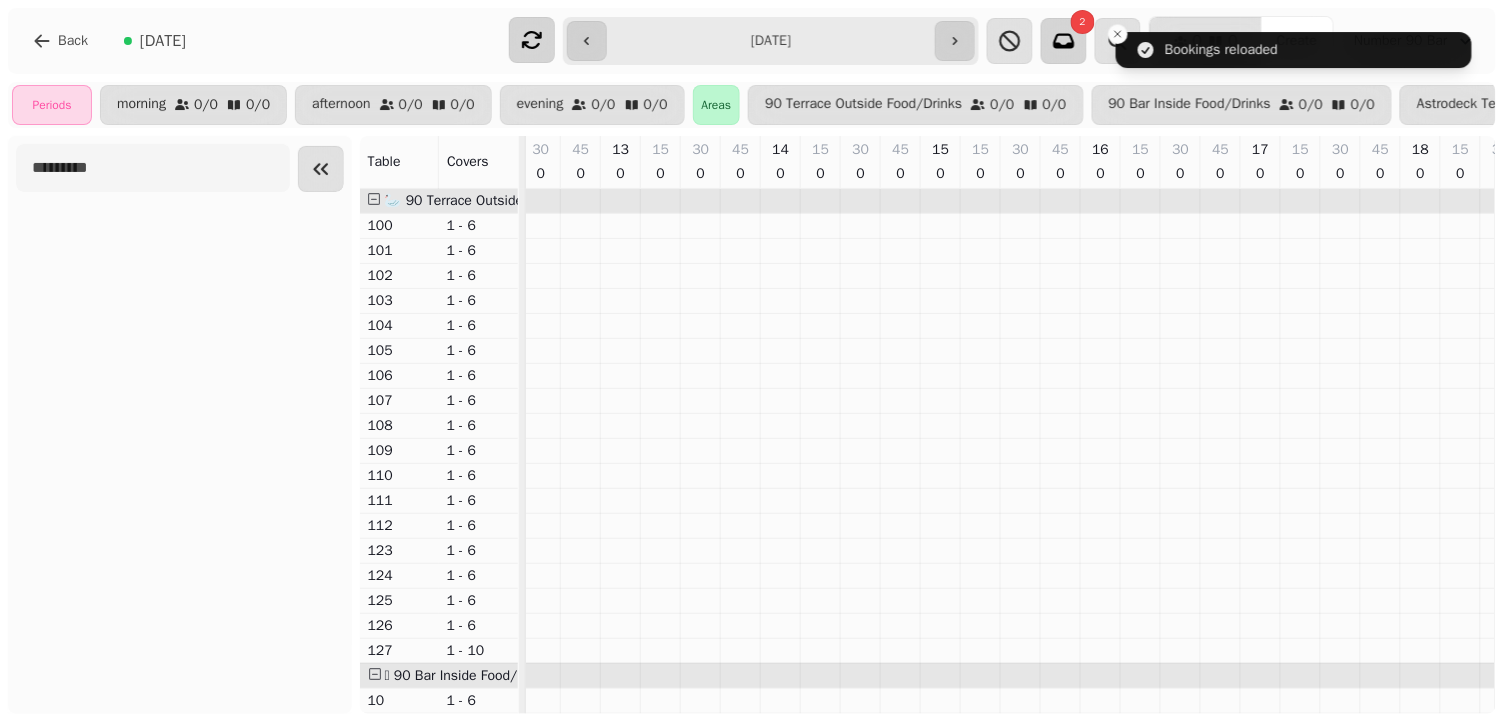 click 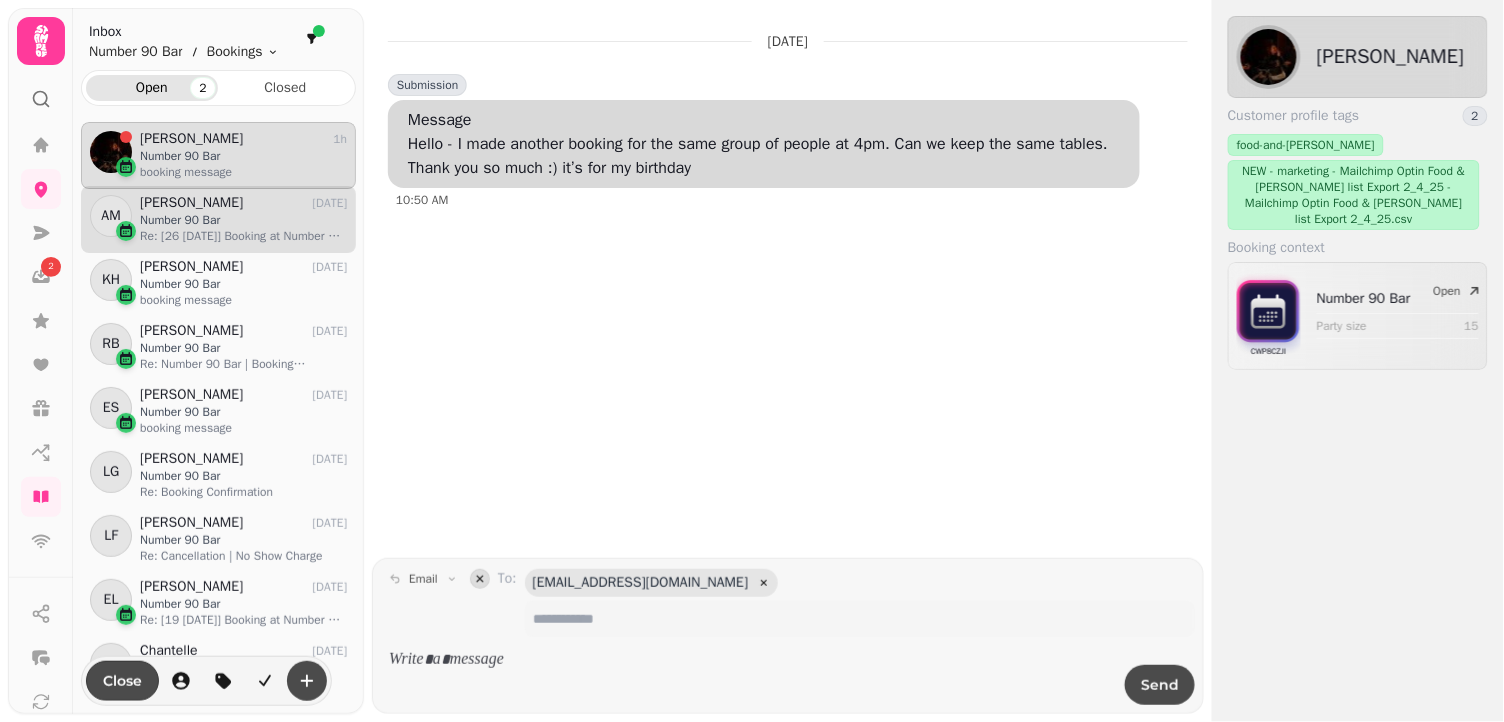 scroll, scrollTop: 582, scrollLeft: 274, axis: both 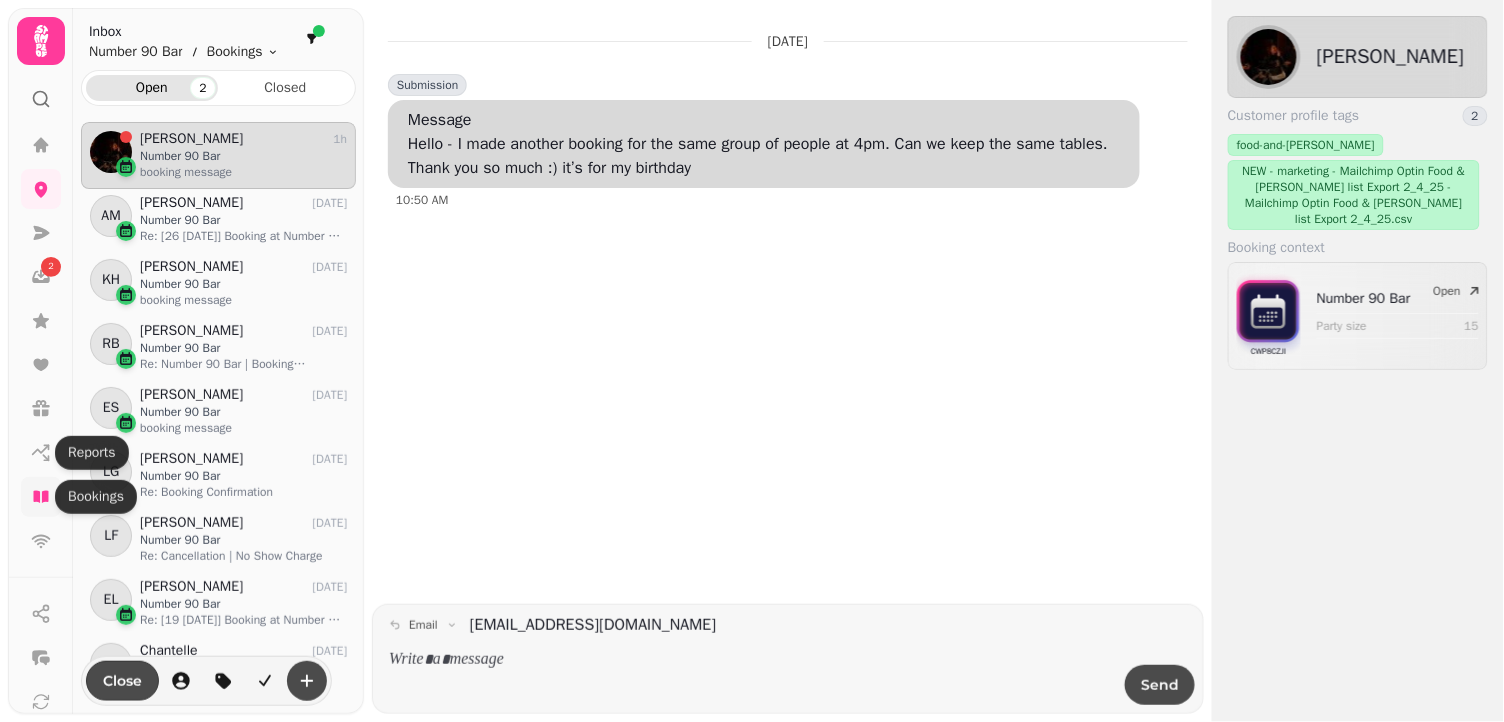 click 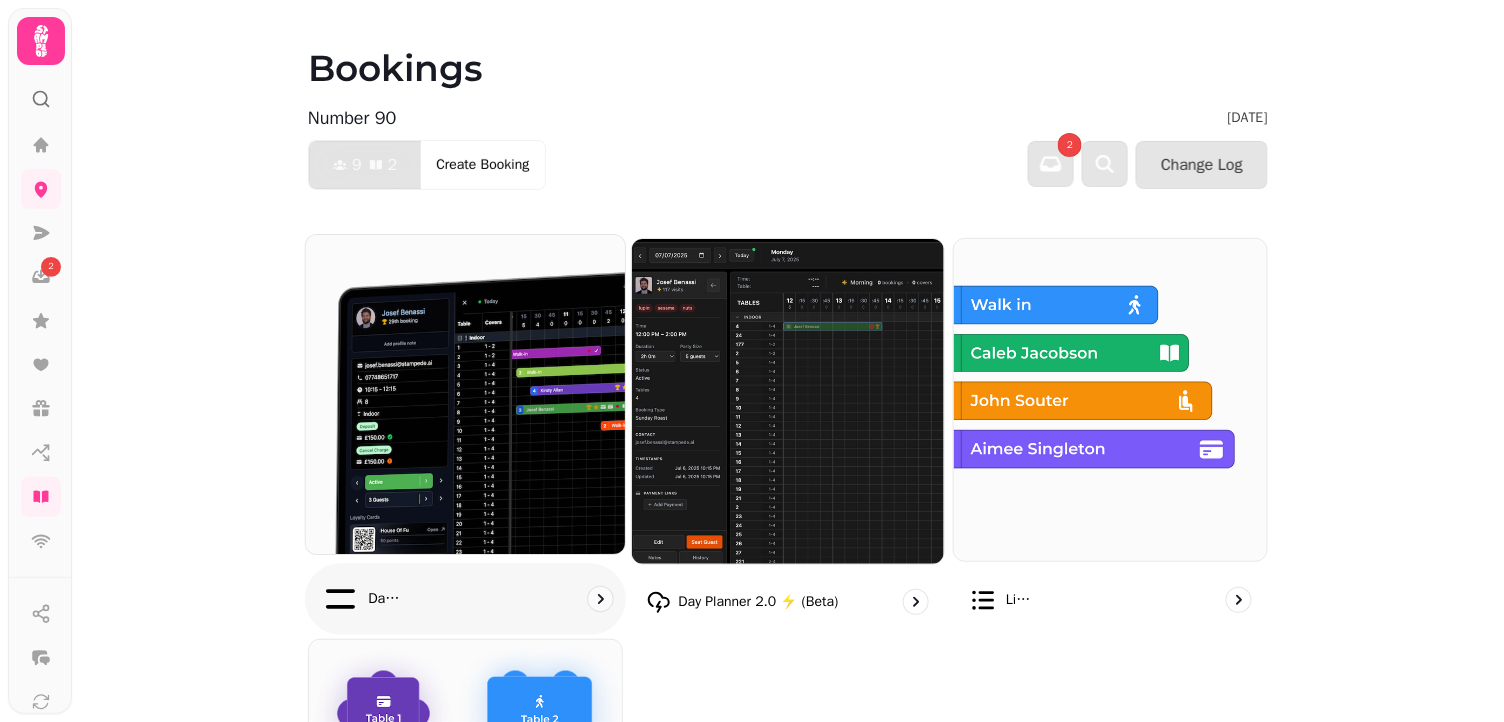 click at bounding box center (465, 394) 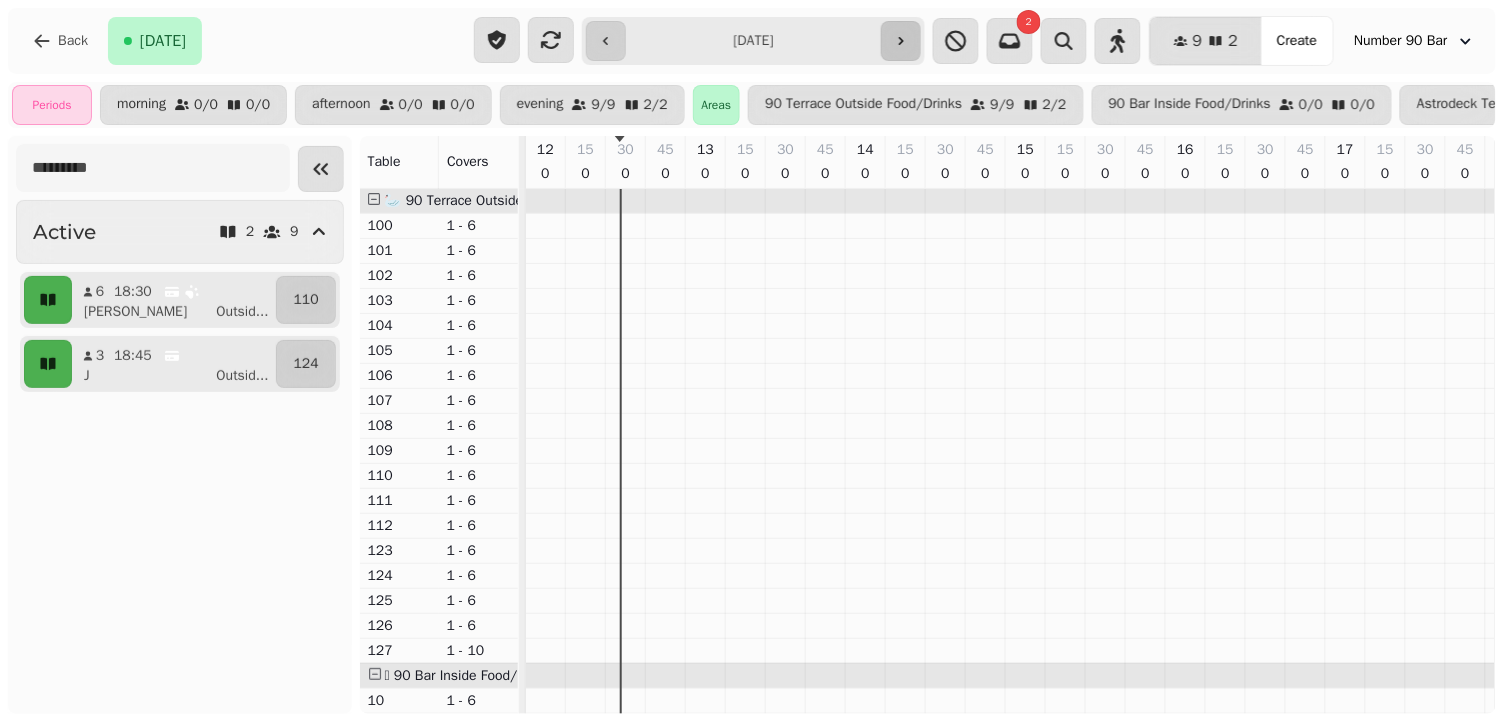 click 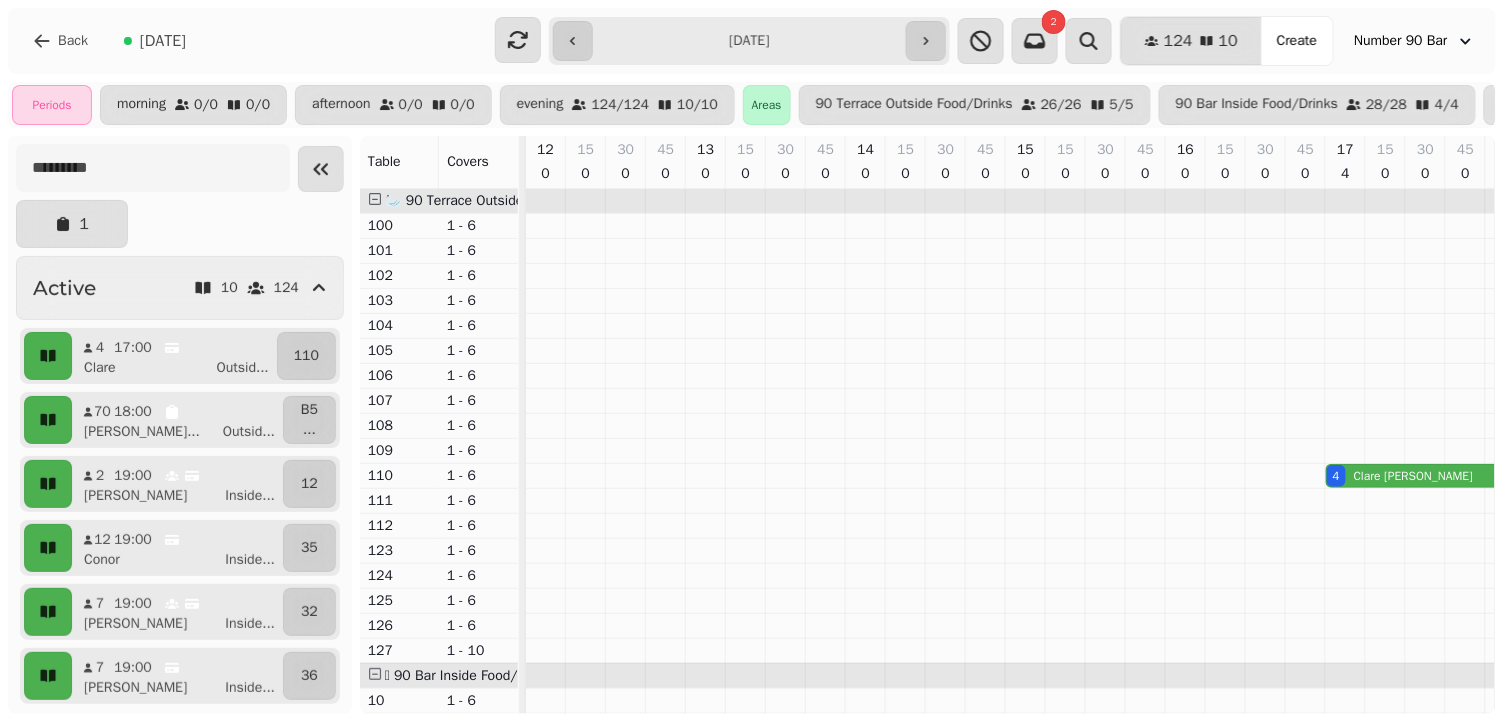 type on "**********" 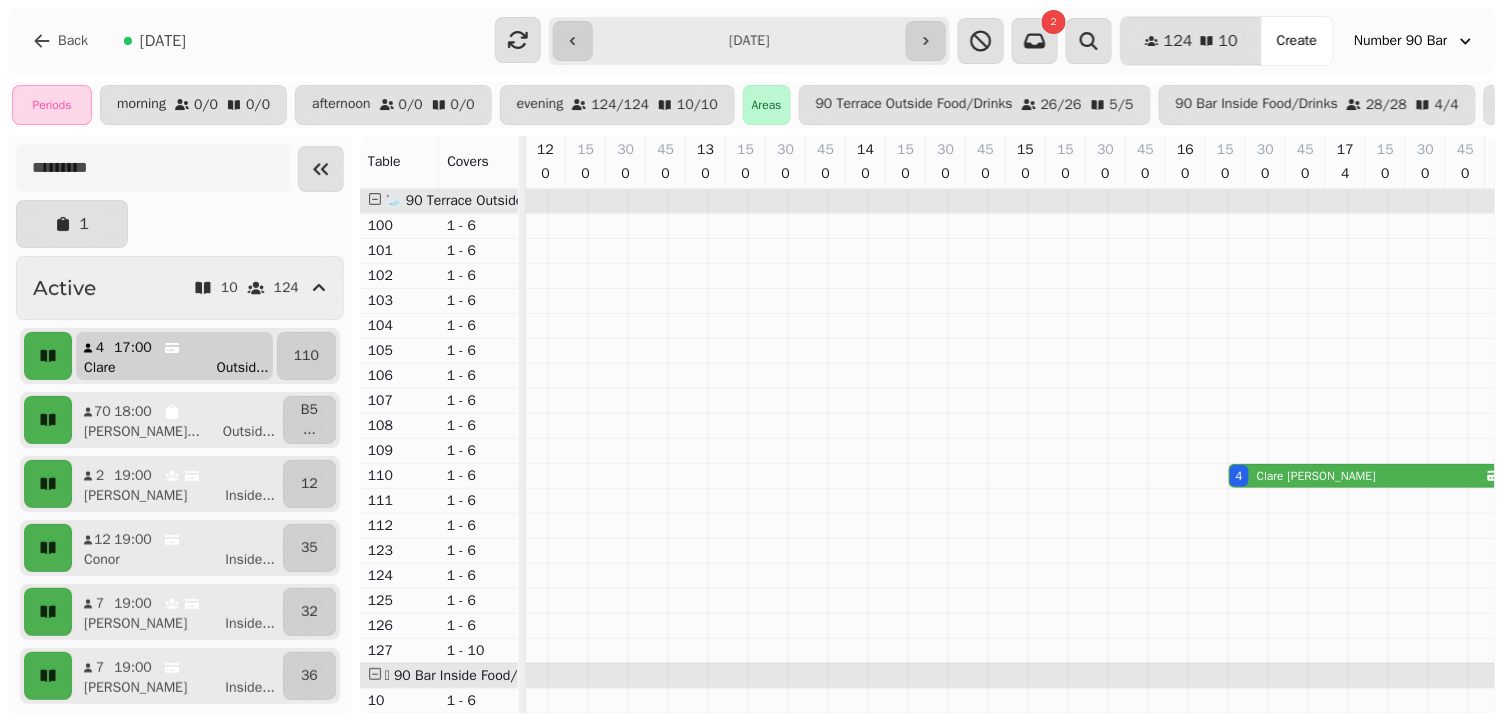 scroll, scrollTop: 0, scrollLeft: 97, axis: horizontal 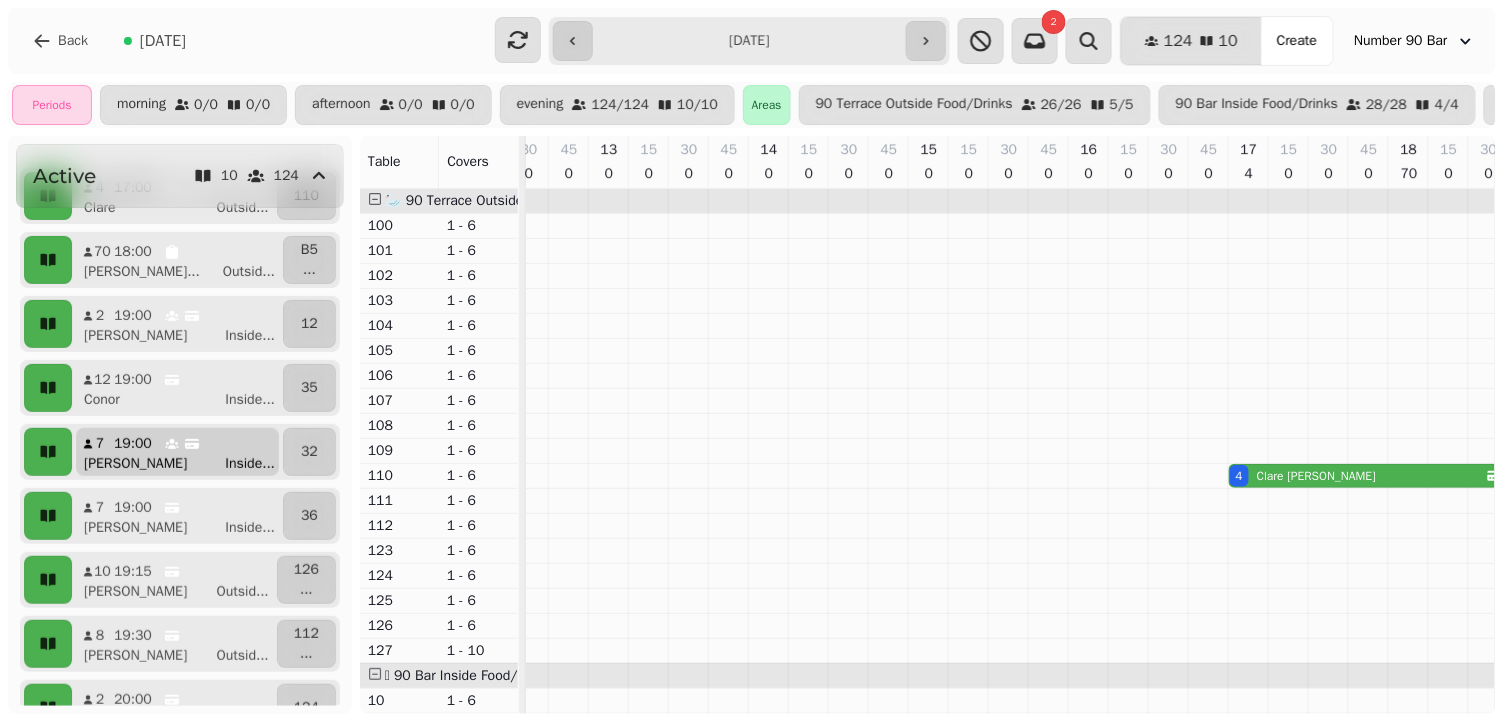 click on "[PERSON_NAME] Inside ..." at bounding box center [185, 464] 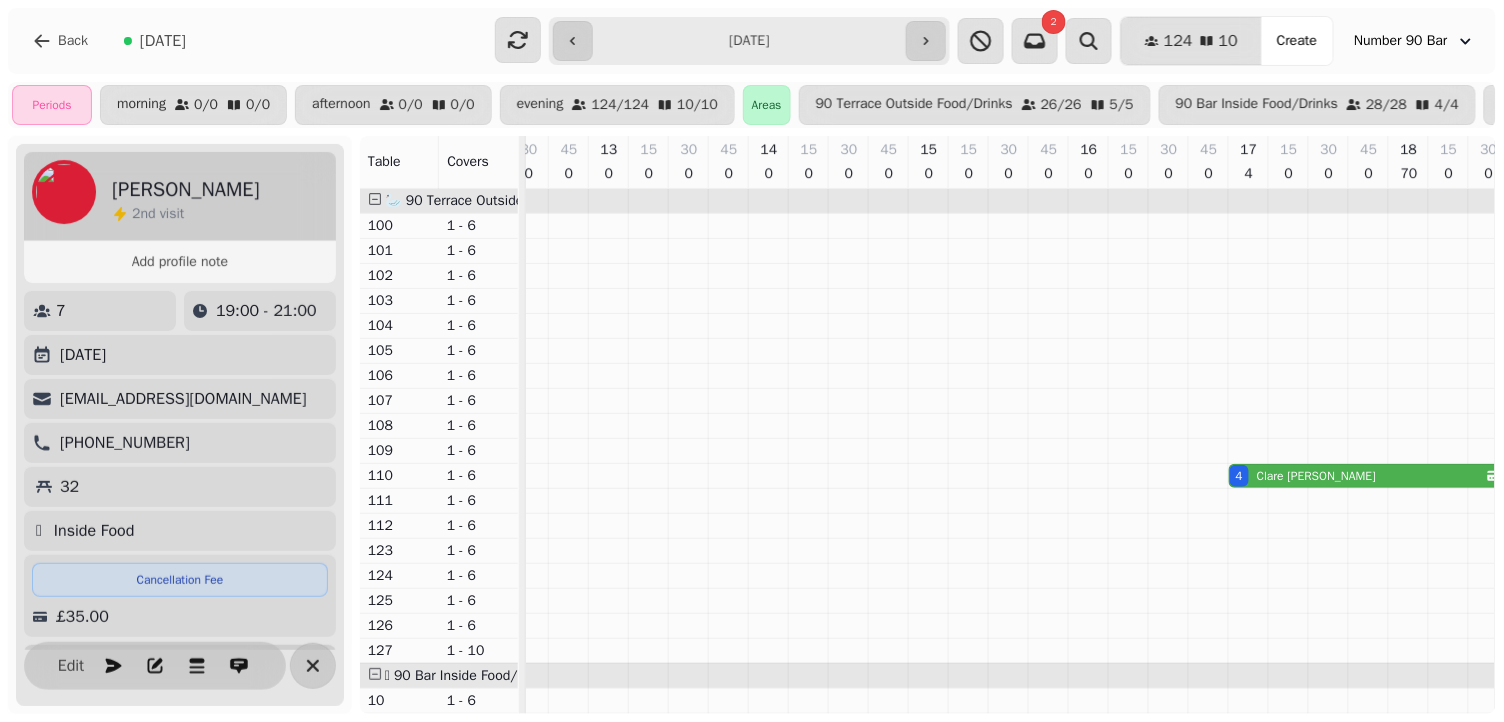 scroll, scrollTop: 0, scrollLeft: 830, axis: horizontal 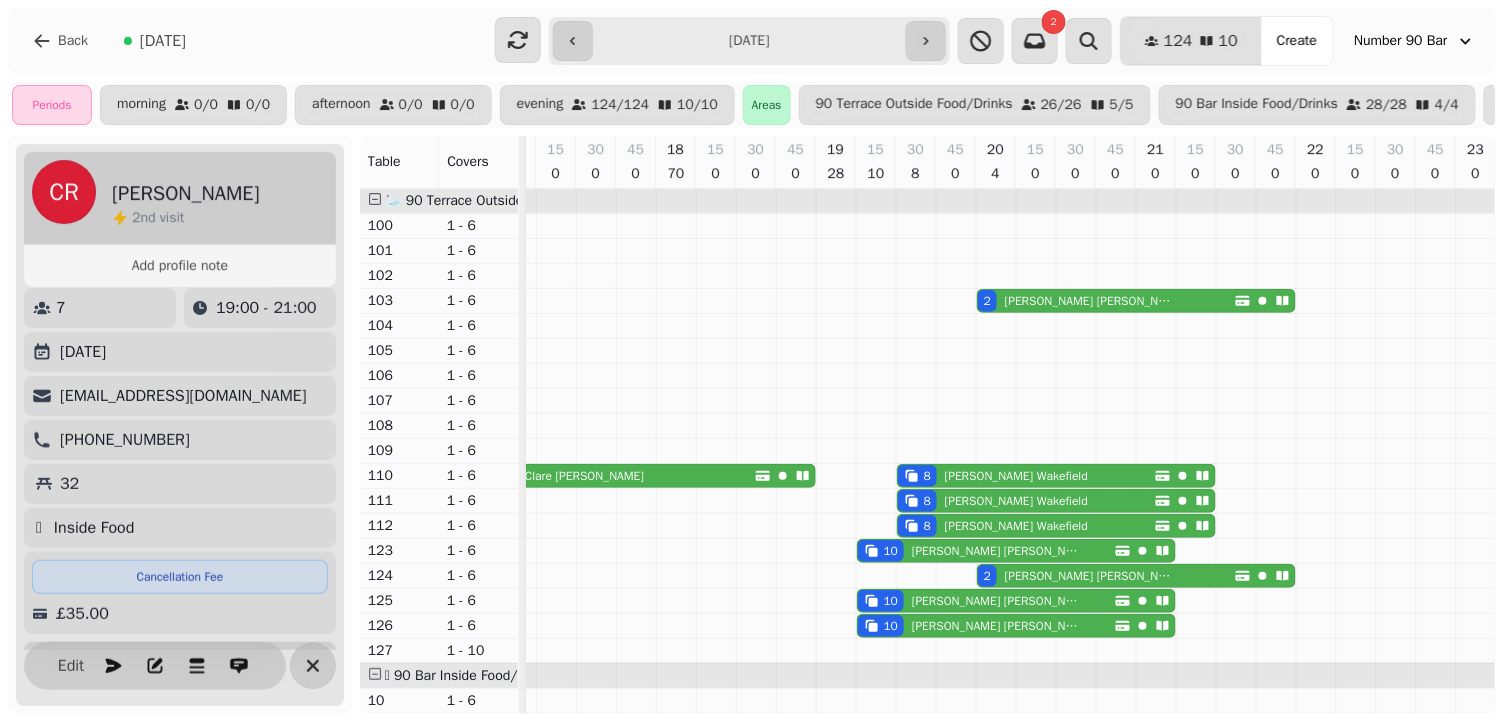 click on "19:00 - 21:00" at bounding box center [266, 308] 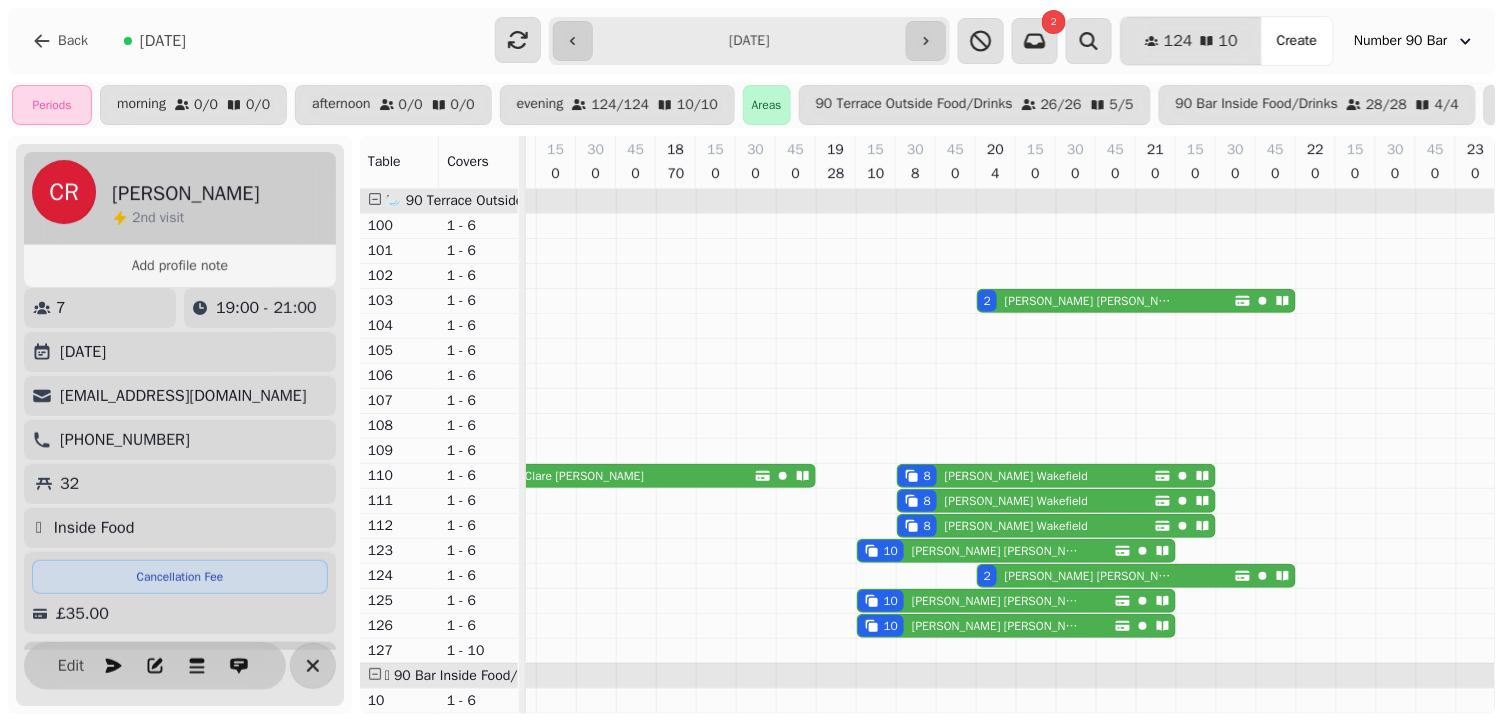 scroll, scrollTop: 112, scrollLeft: 0, axis: vertical 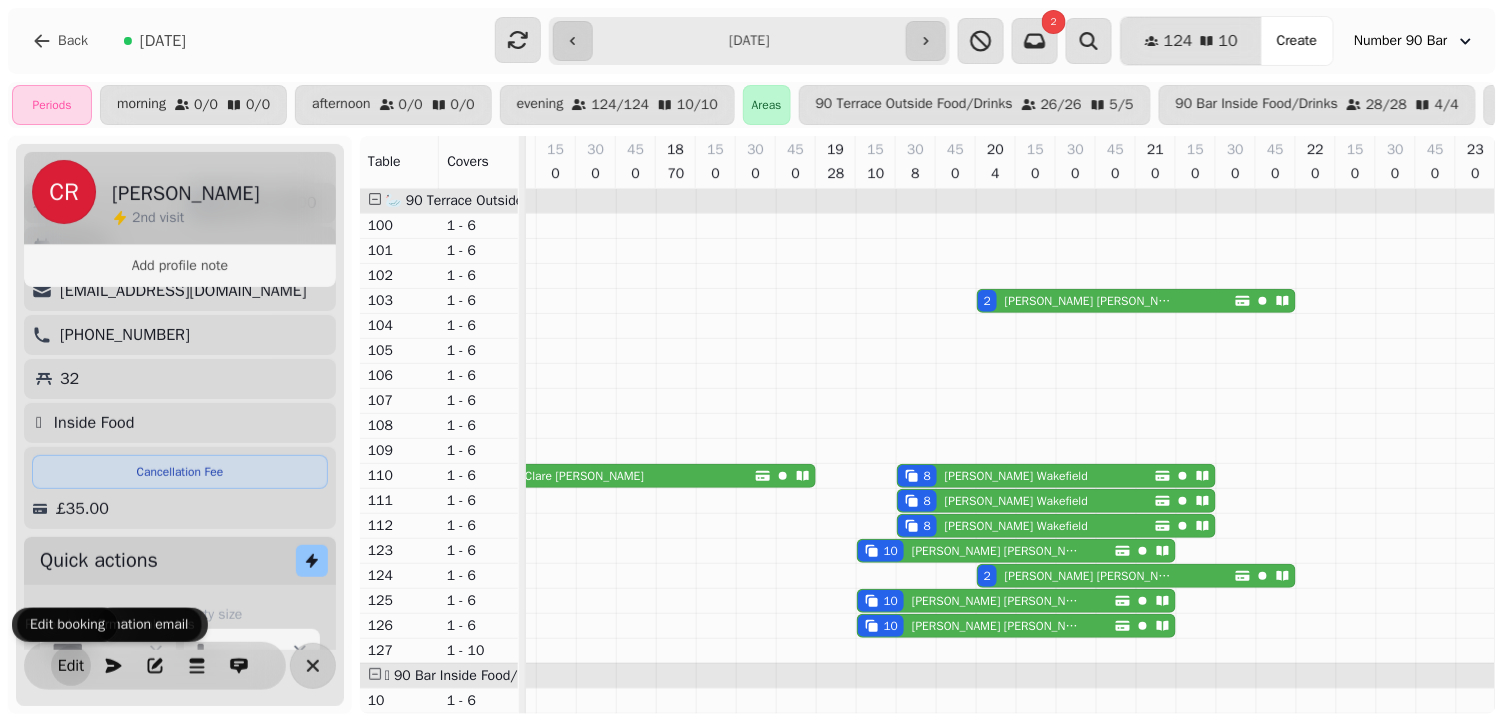 click on "Edit" at bounding box center (71, 666) 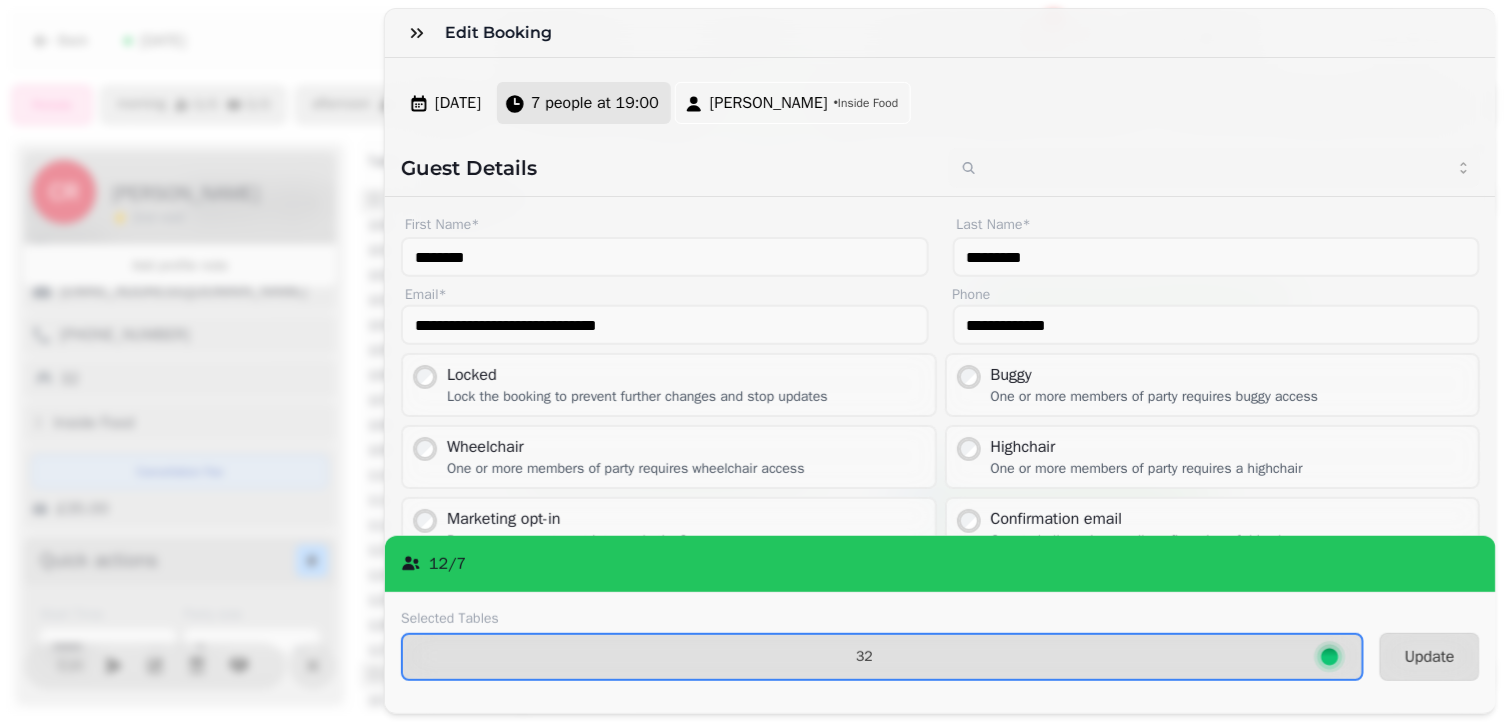 click on "7 people at 19:00" at bounding box center [595, 103] 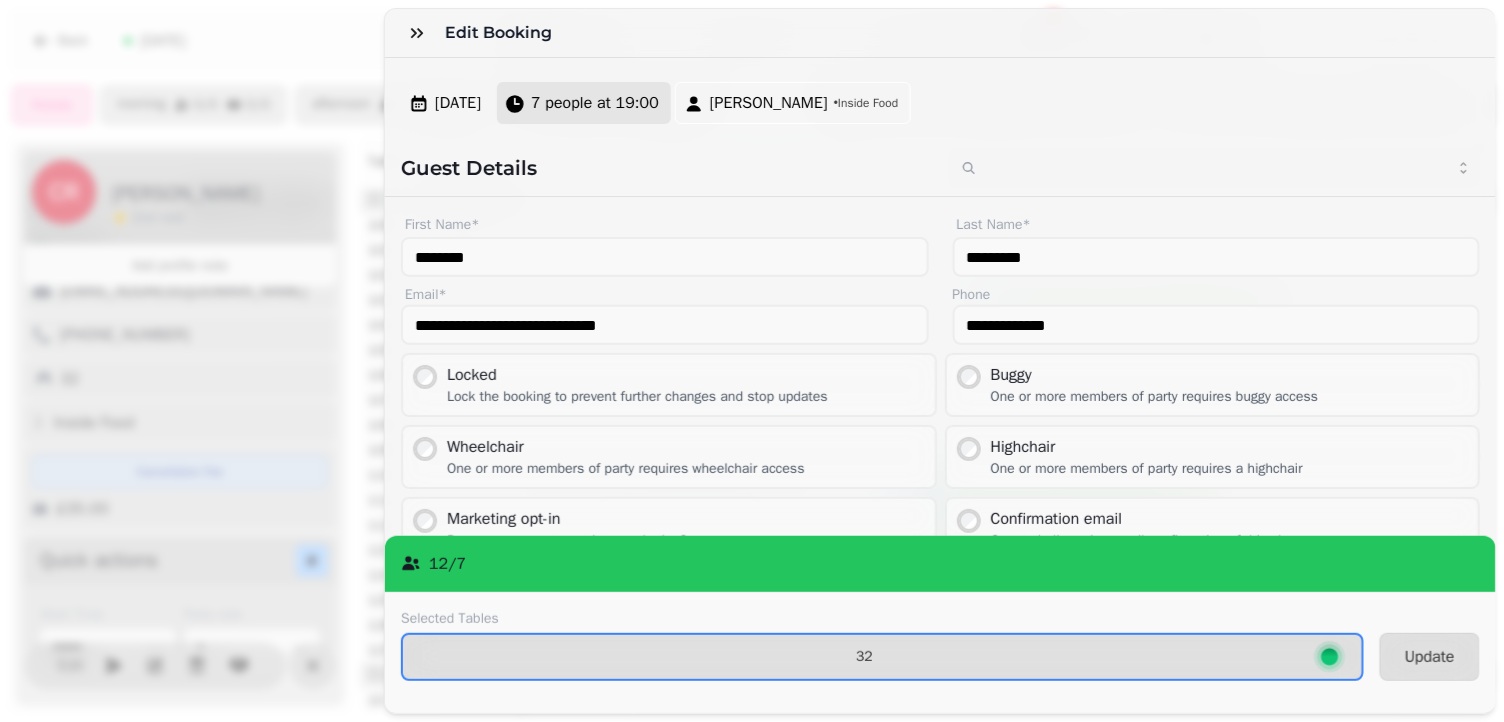 select on "*" 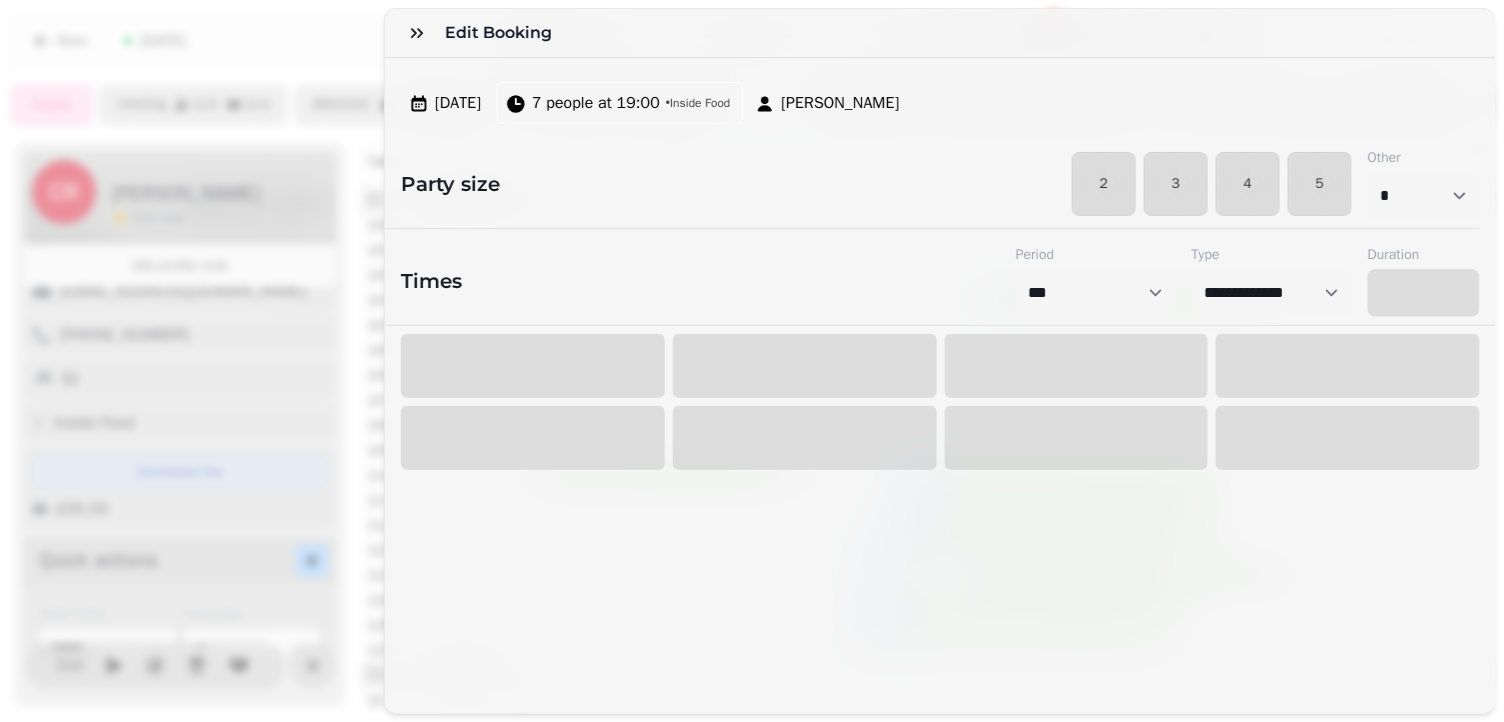 select on "****" 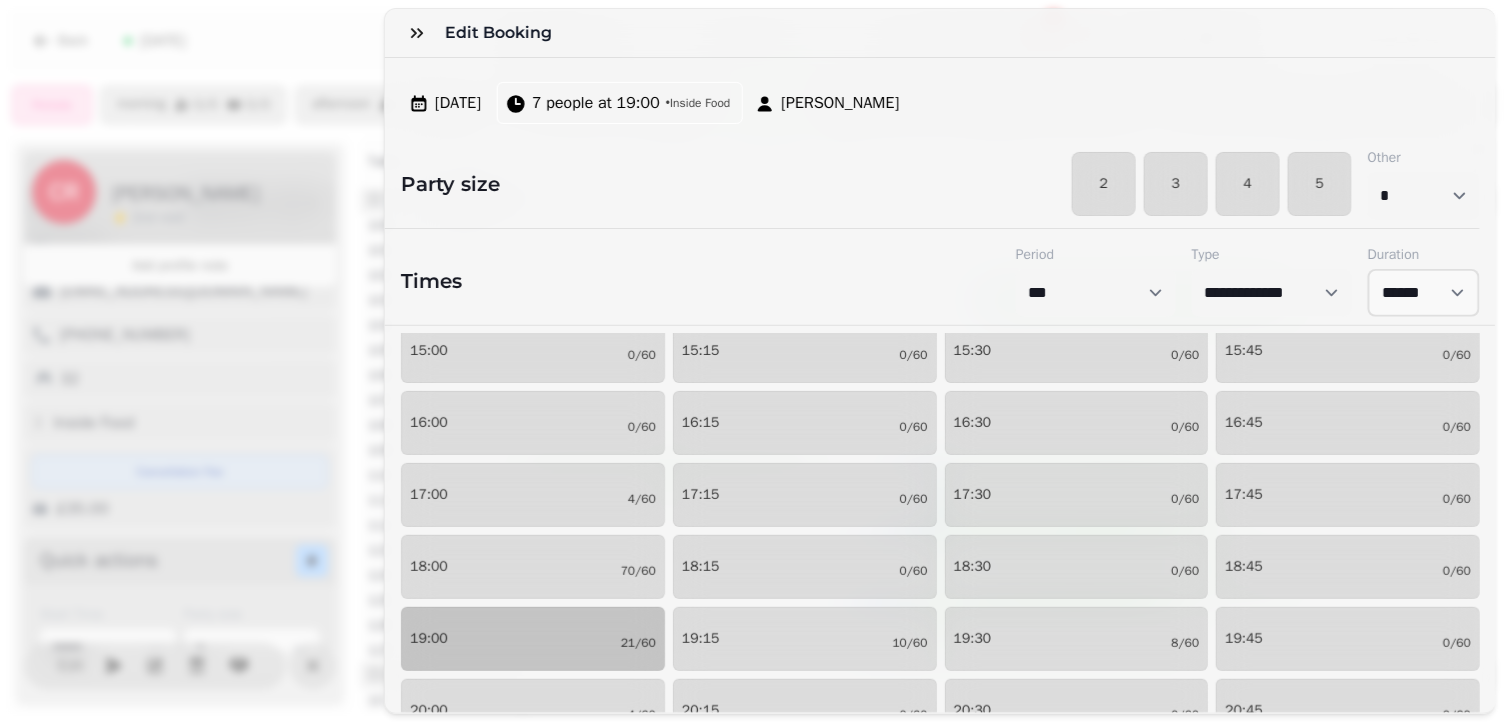 scroll, scrollTop: 235, scrollLeft: 0, axis: vertical 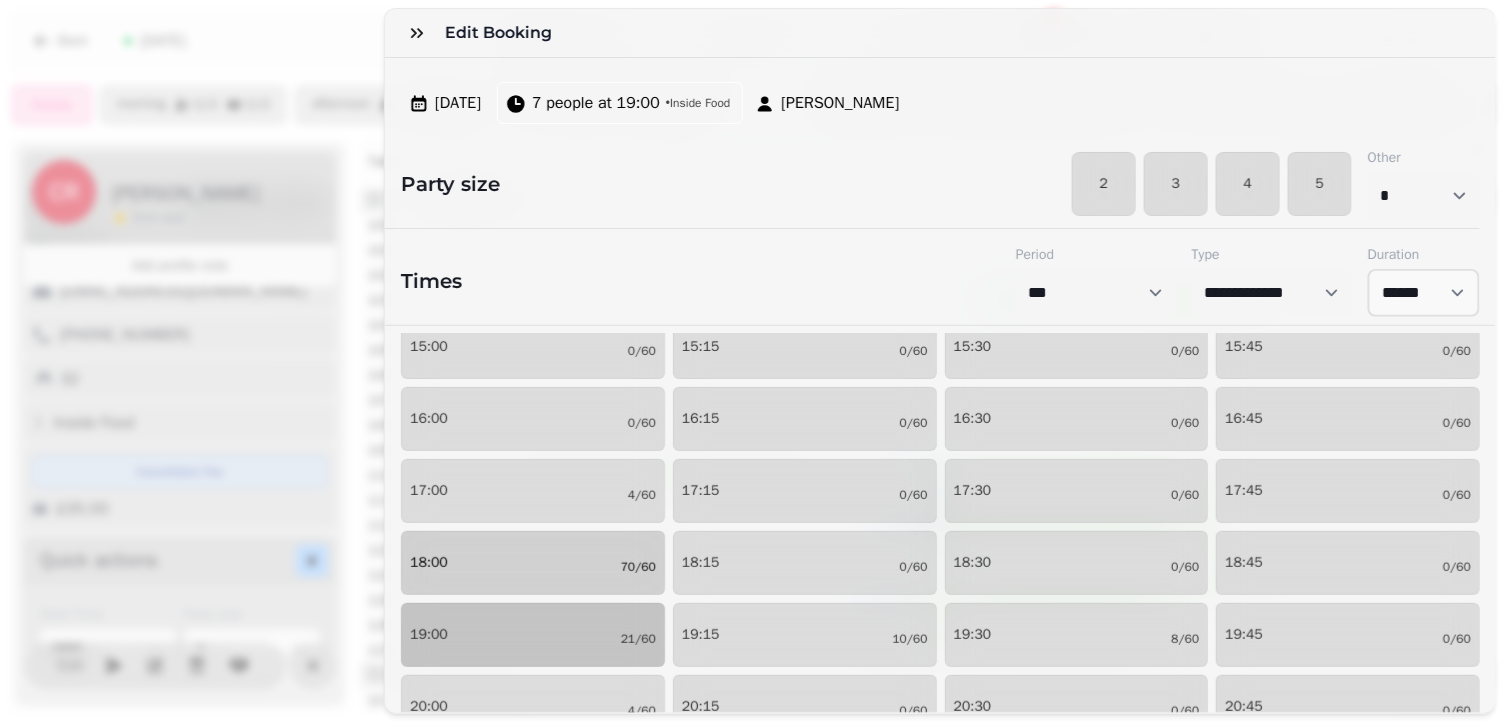 click on "18:00 70/60" at bounding box center [533, 563] 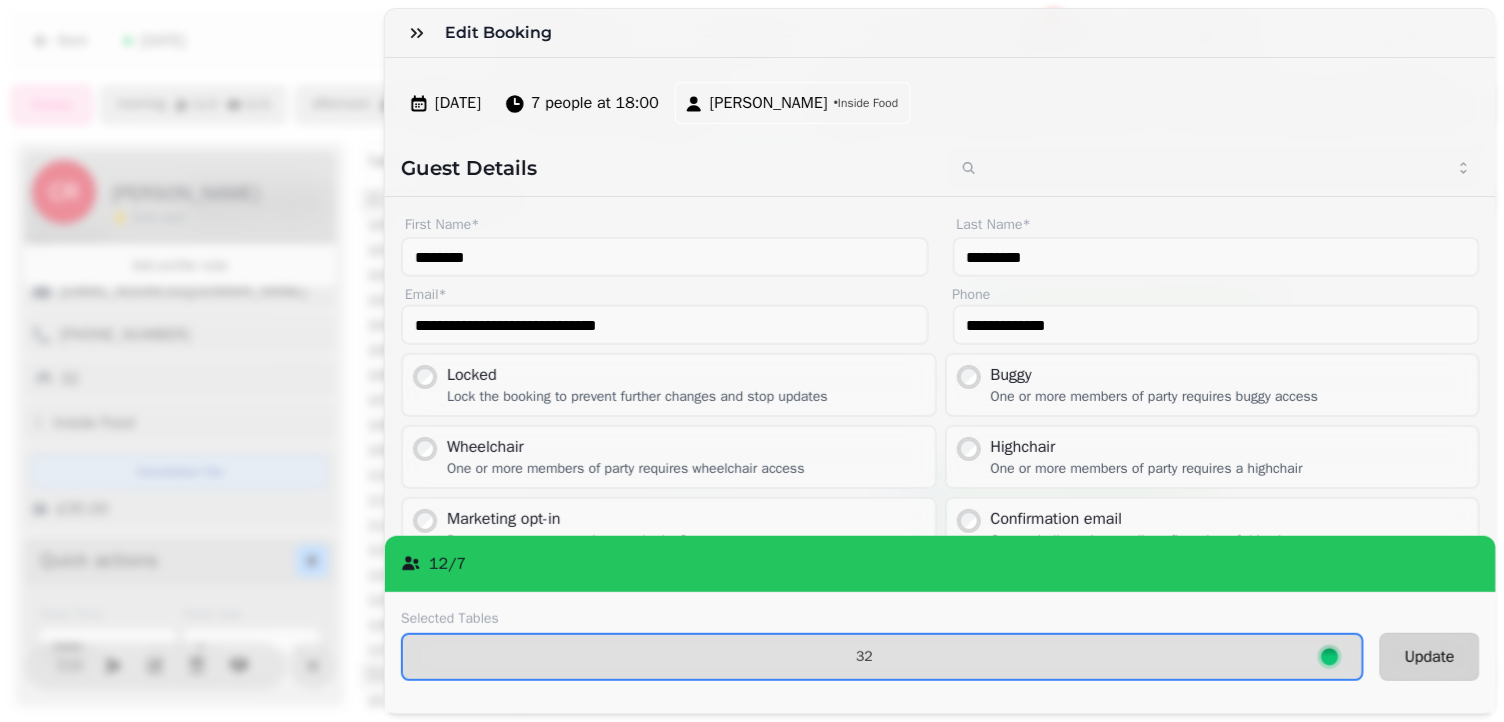 click on "Update" at bounding box center [1430, 657] 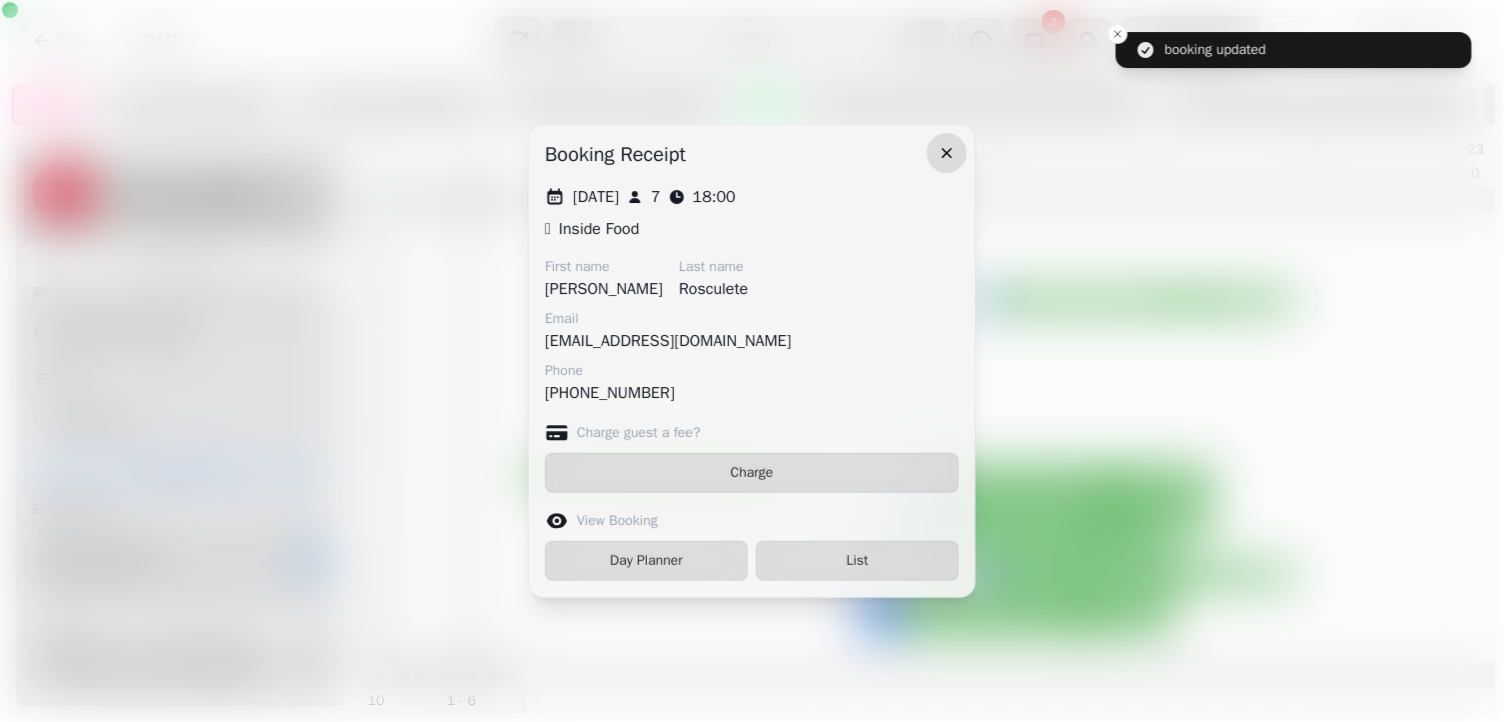 click 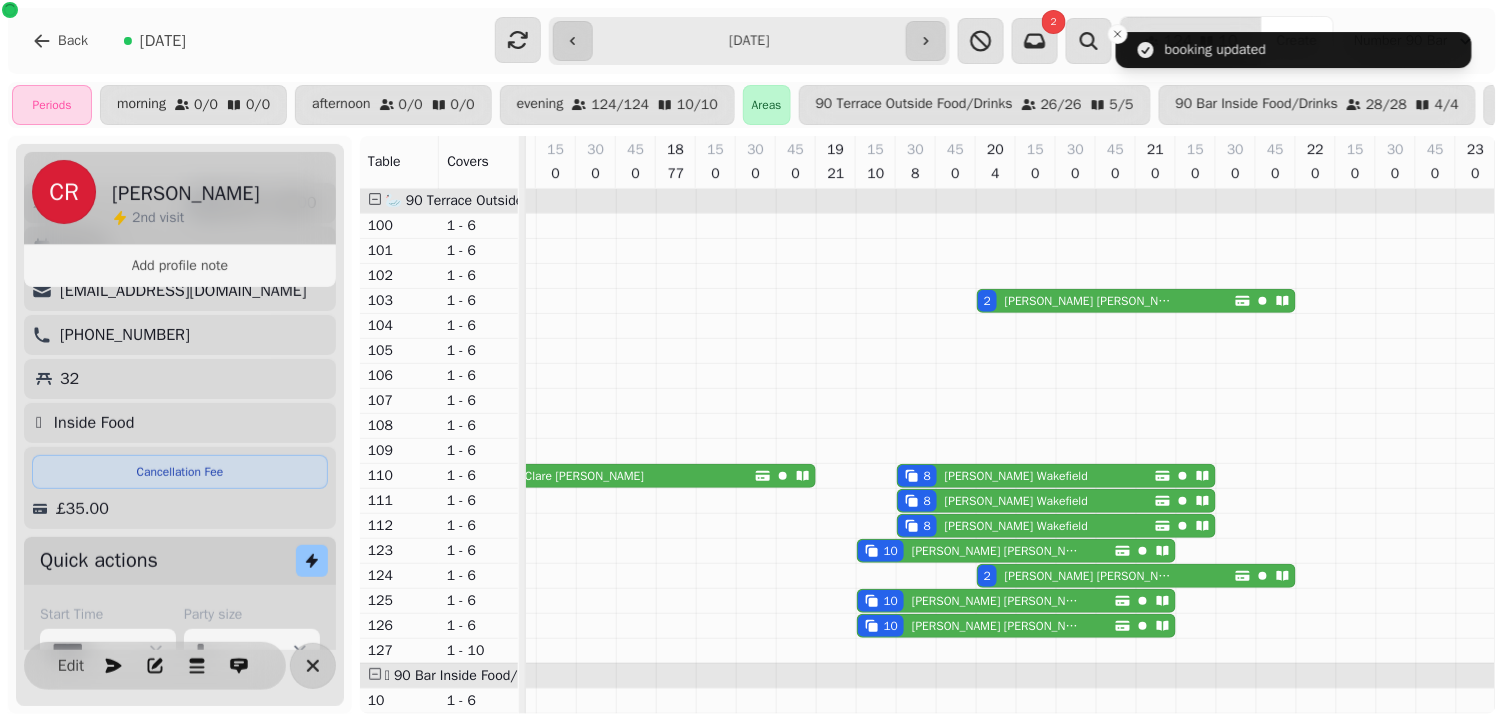click on "45" at bounding box center (955, 150) 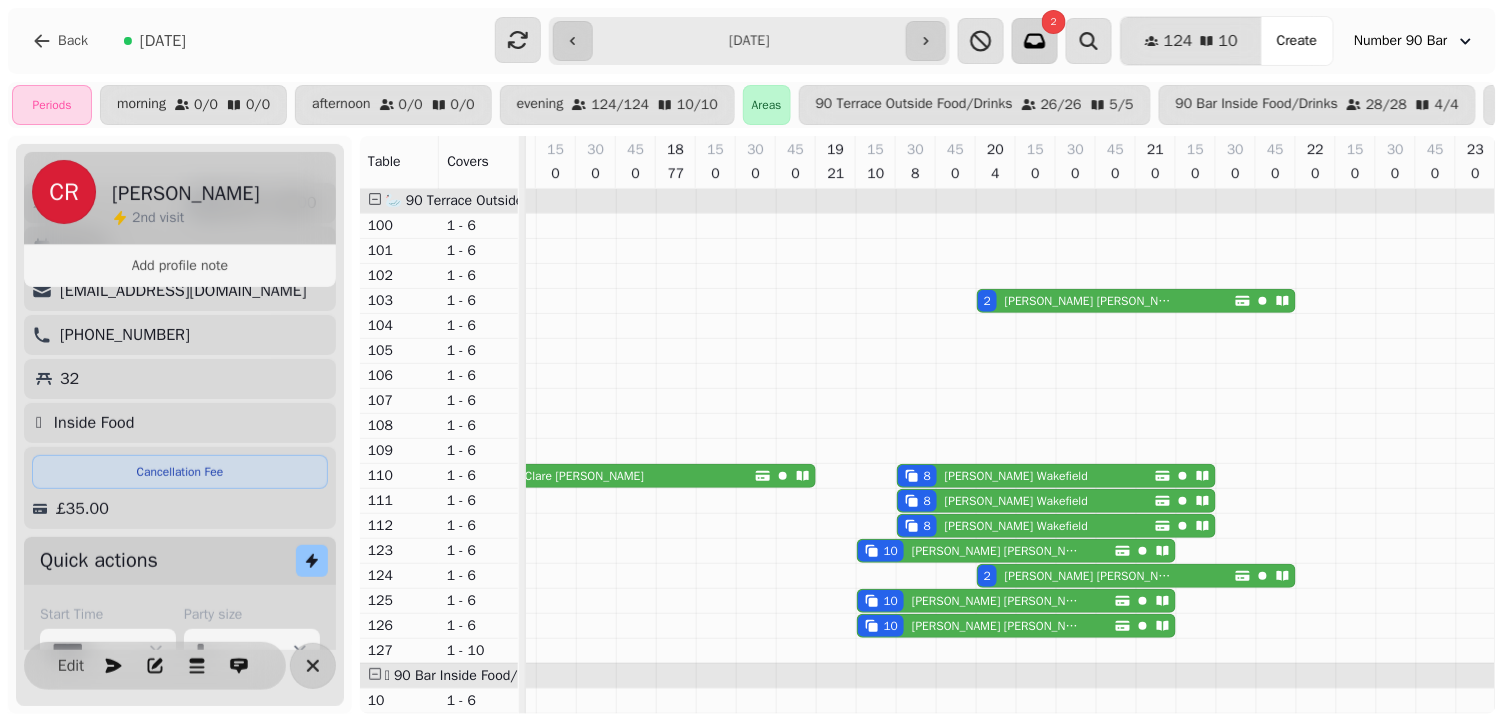 click 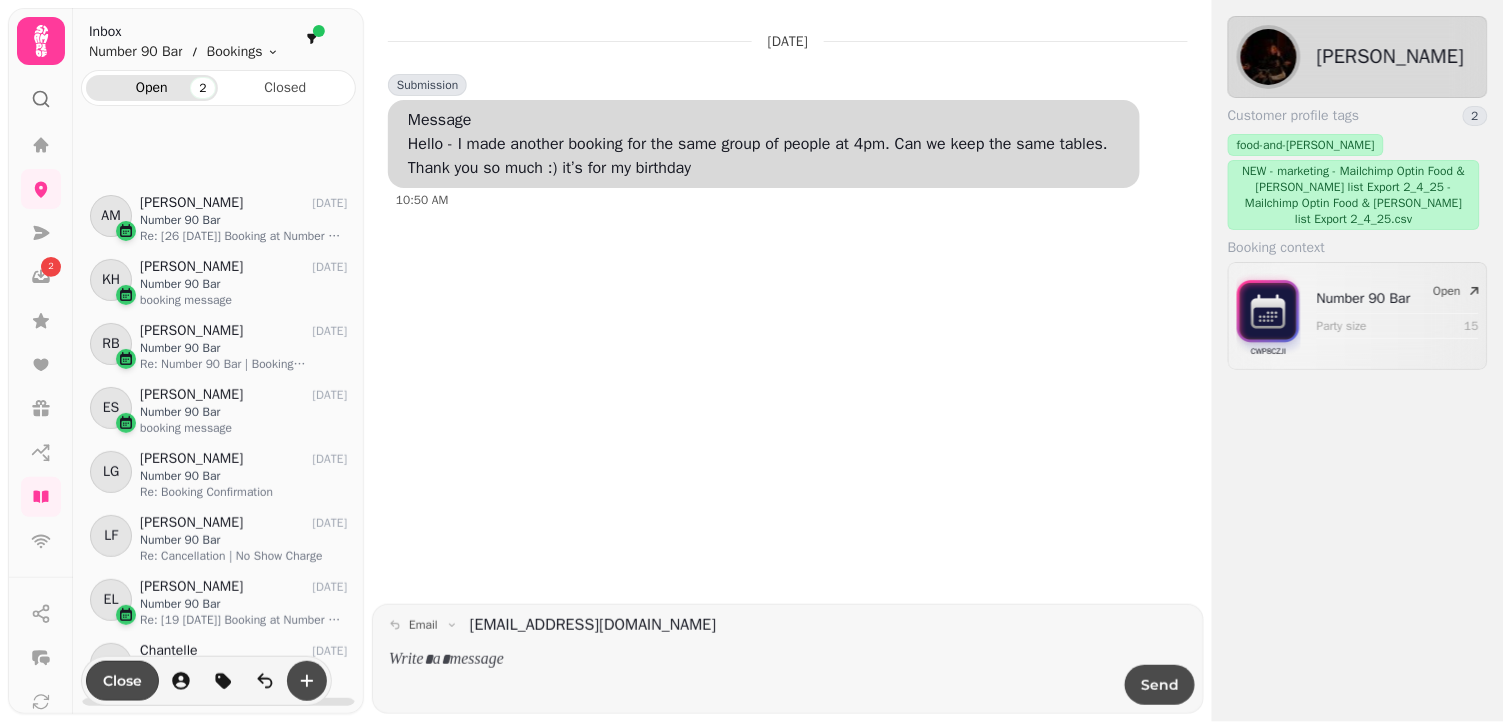click on "Number 90 Bar" at bounding box center (243, 732) 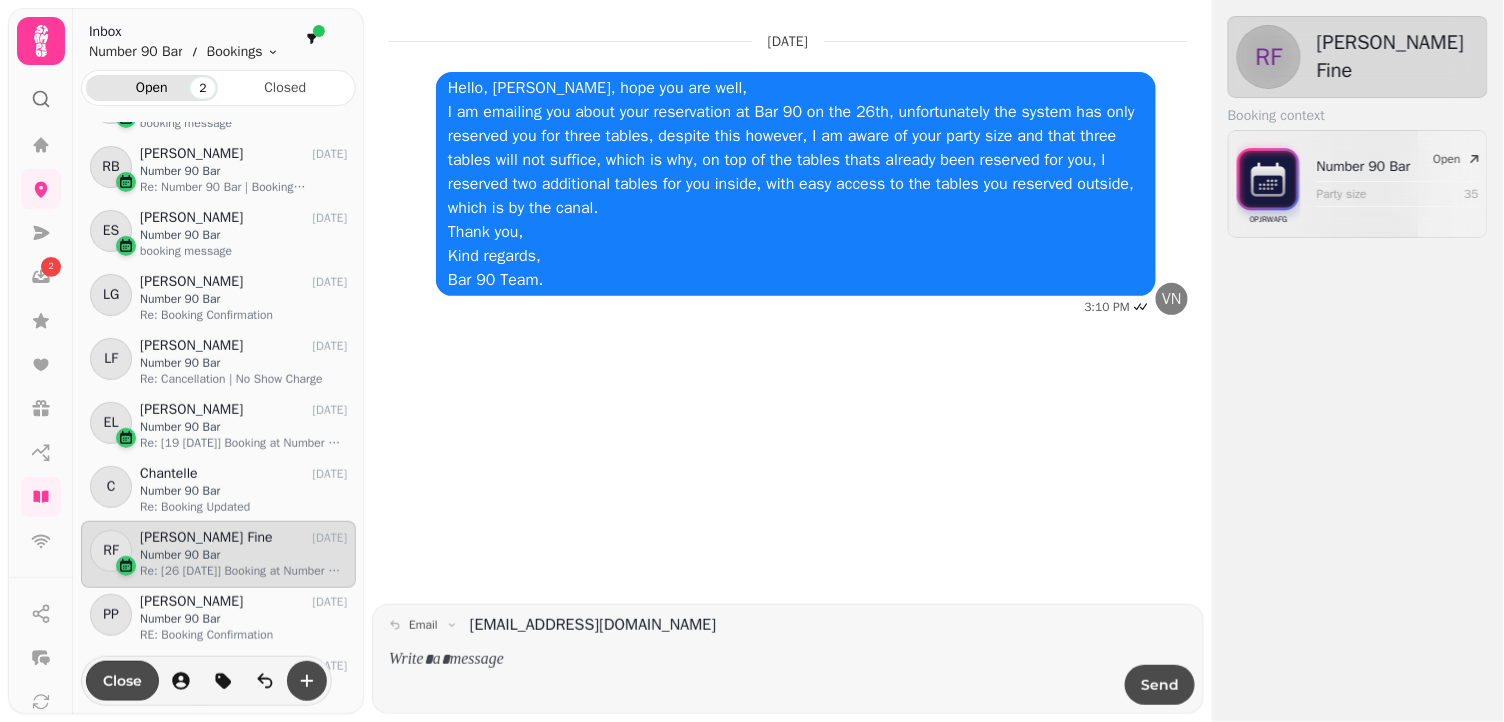 scroll, scrollTop: 0, scrollLeft: 0, axis: both 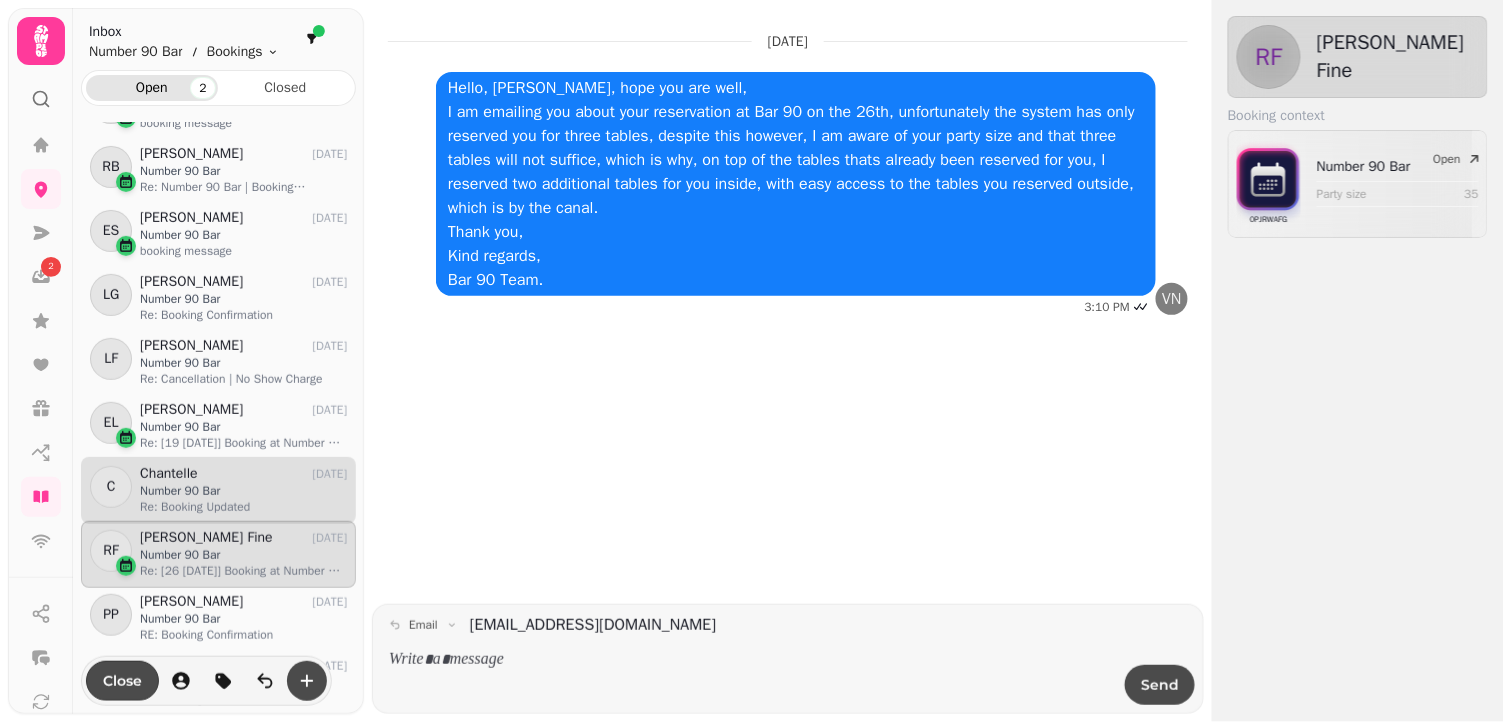 click on "Number 90 Bar" at bounding box center (243, 491) 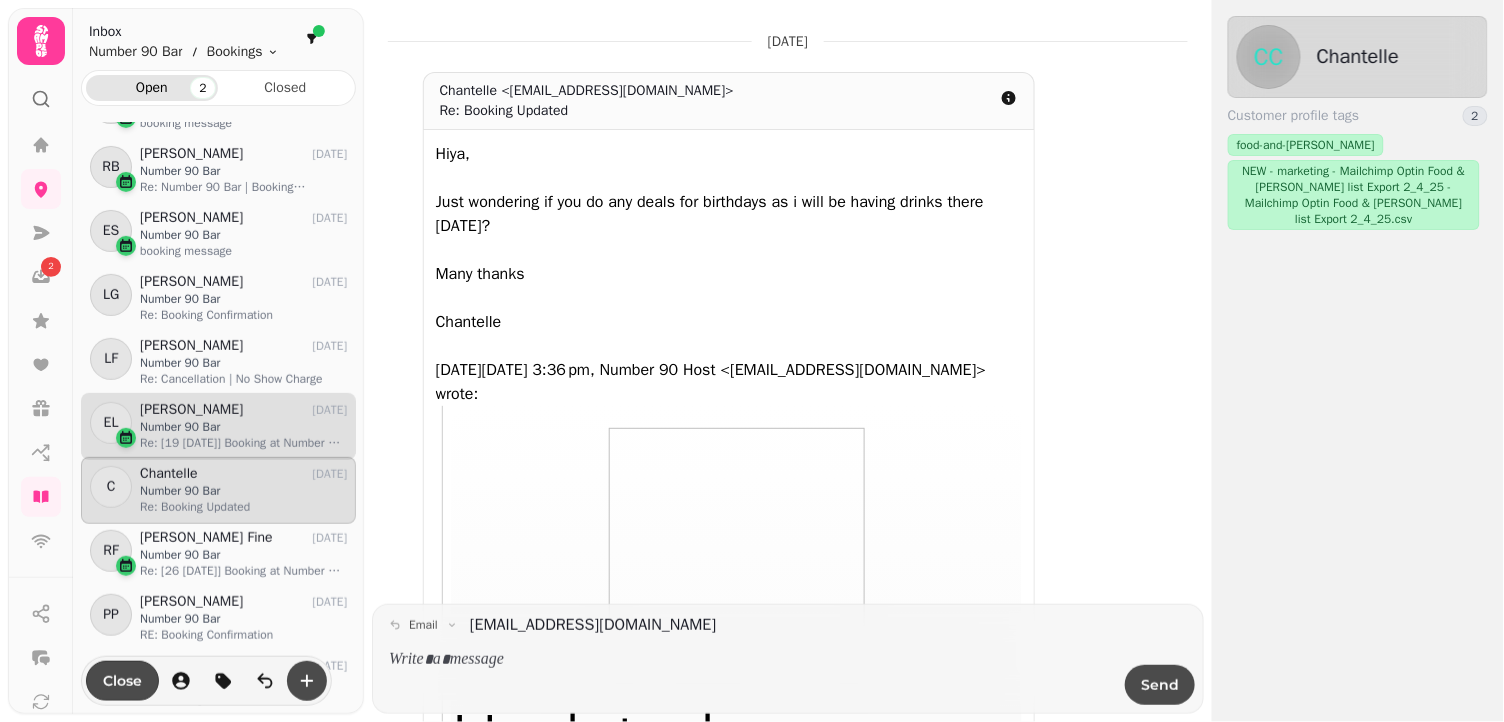 click on "Number 90 Bar" at bounding box center [243, 427] 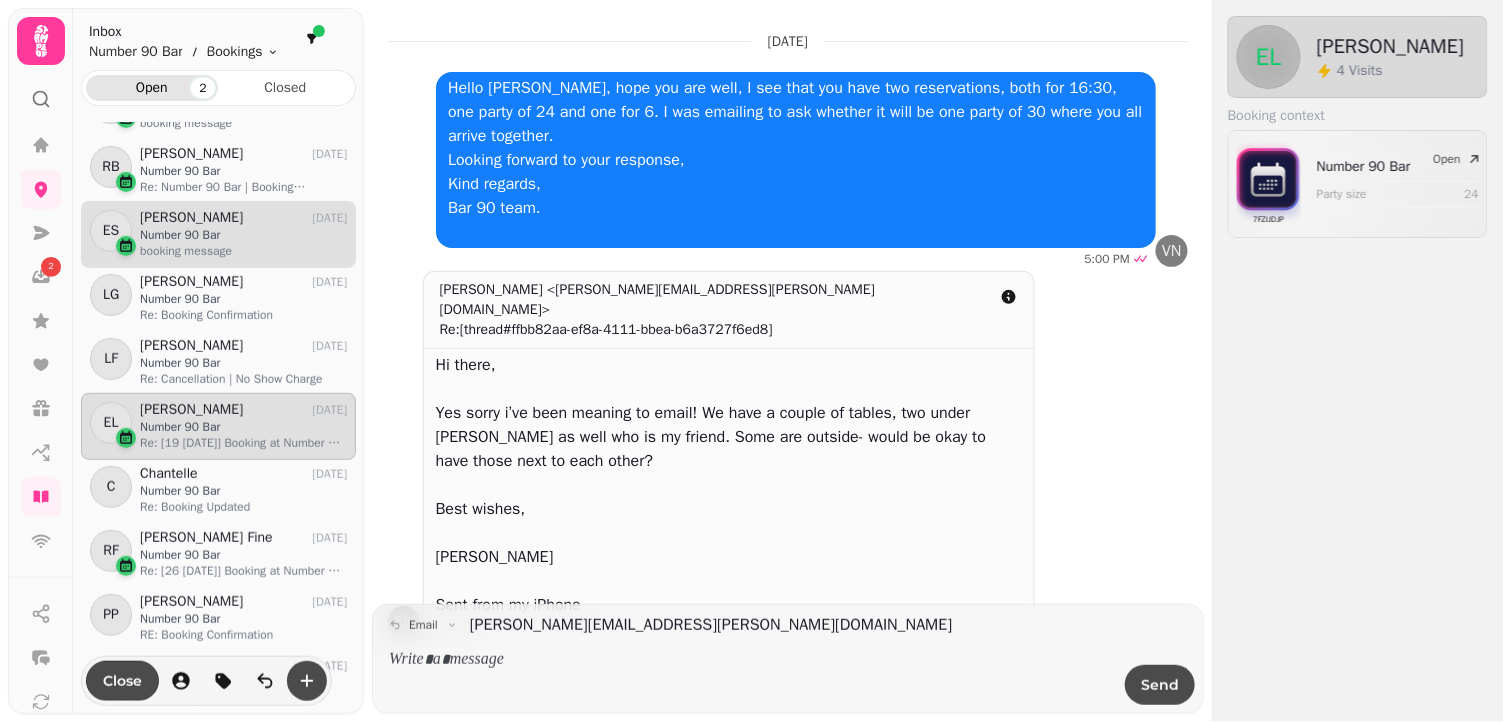 click on "Number 90 Bar" at bounding box center (243, 235) 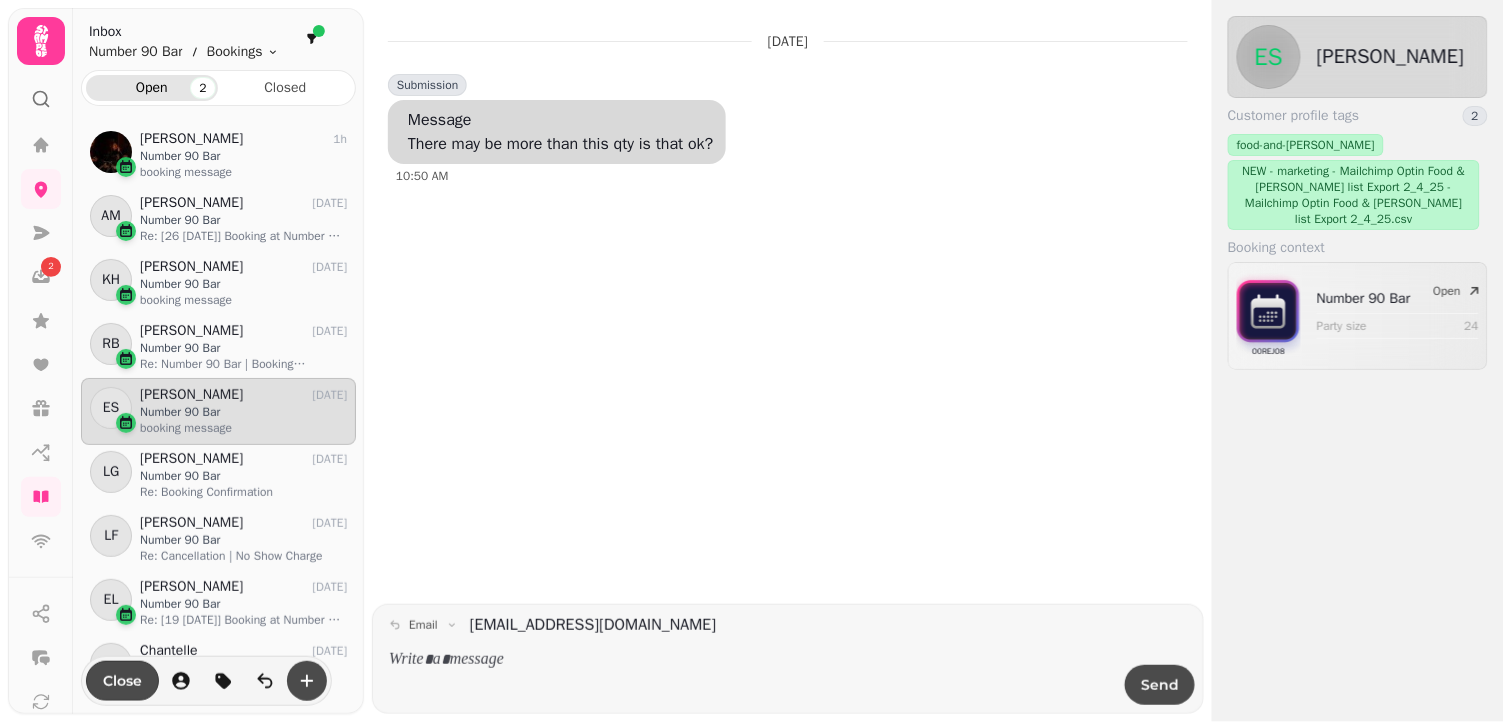 scroll, scrollTop: 0, scrollLeft: 0, axis: both 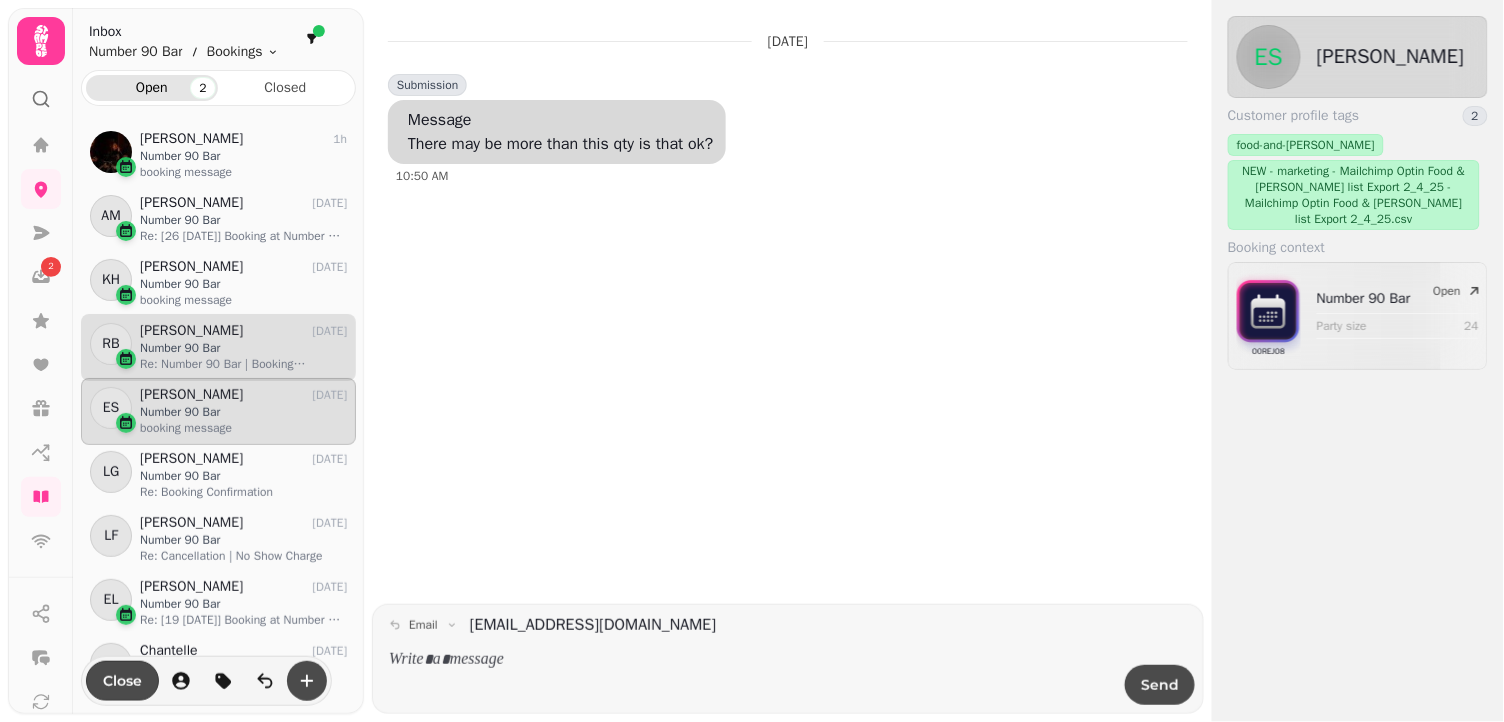 click on "Number 90 Bar" at bounding box center [243, 348] 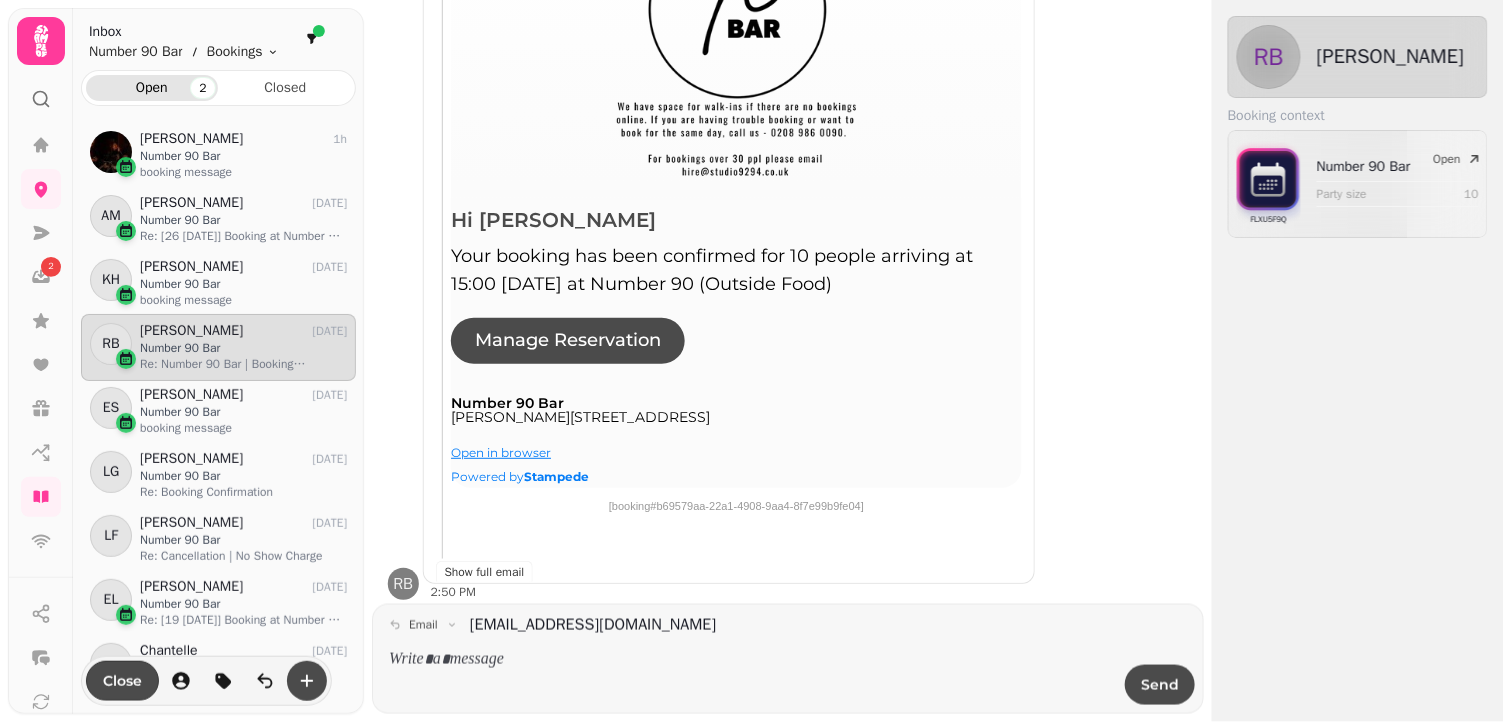 scroll, scrollTop: 487, scrollLeft: 0, axis: vertical 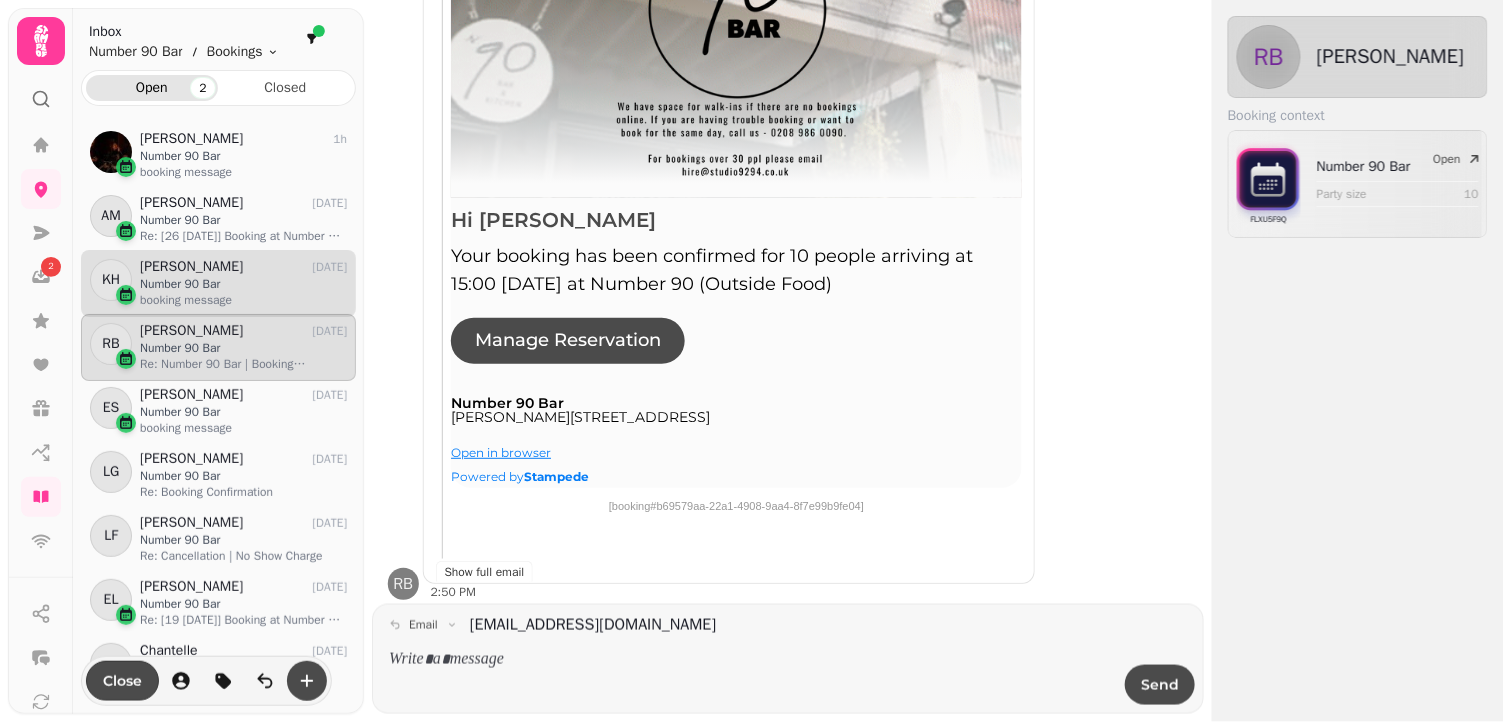 click on "[PERSON_NAME]" at bounding box center (191, 267) 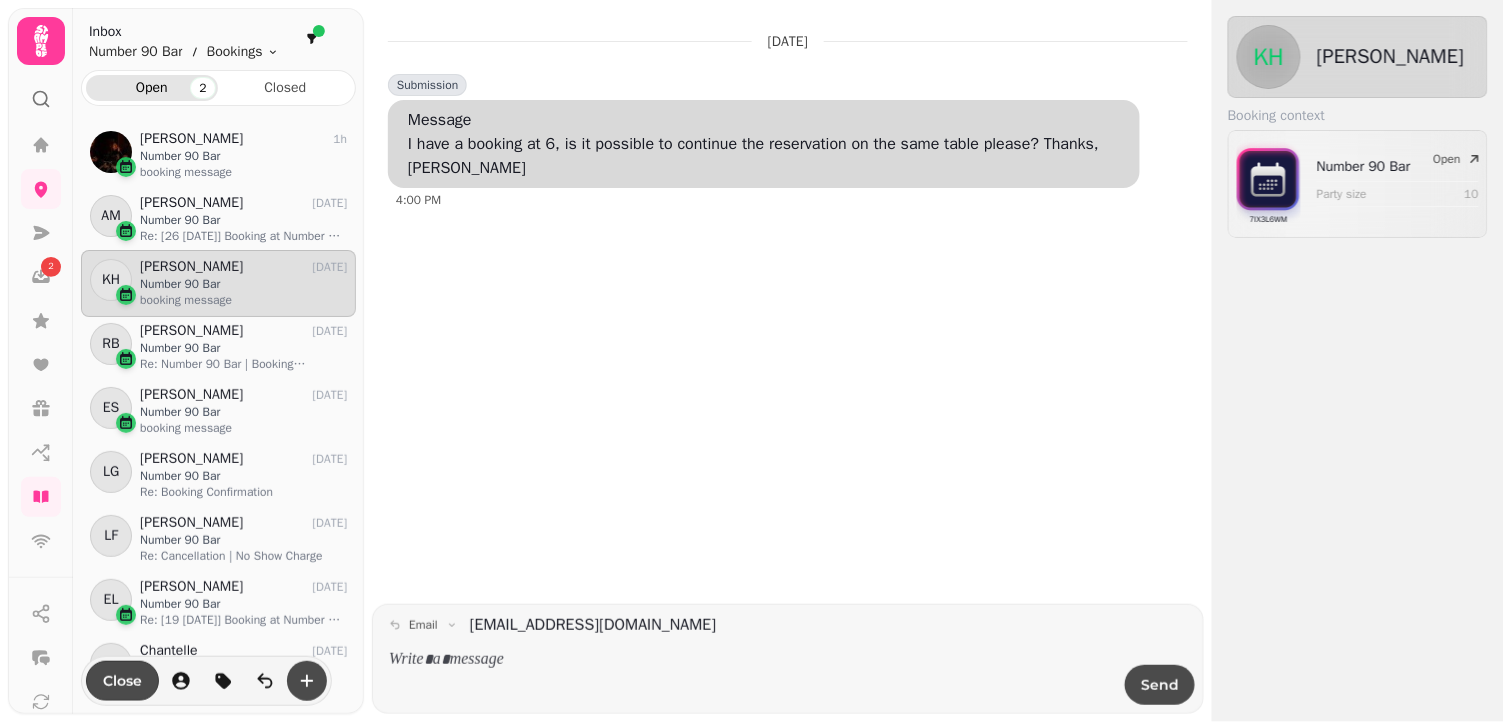scroll, scrollTop: 0, scrollLeft: 0, axis: both 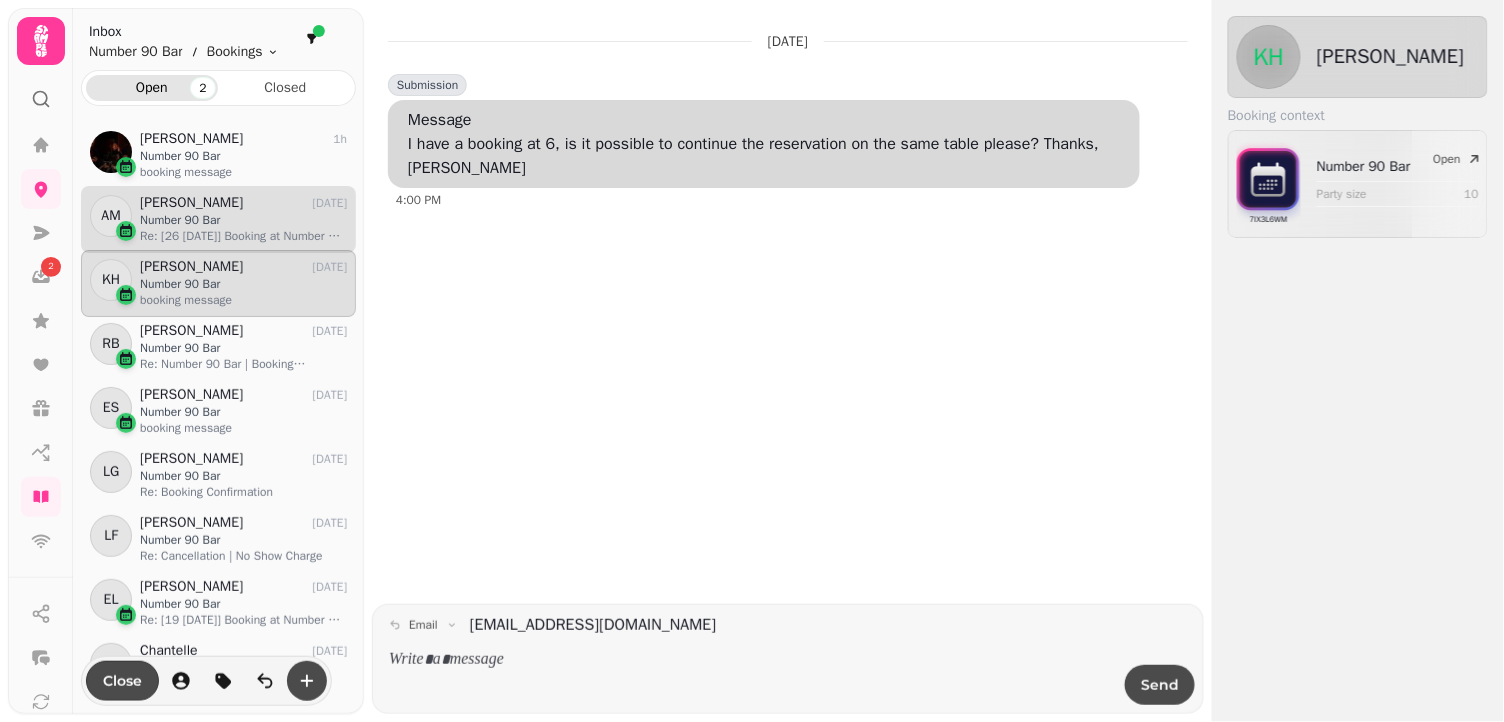 click on "Number 90 Bar" at bounding box center [243, 220] 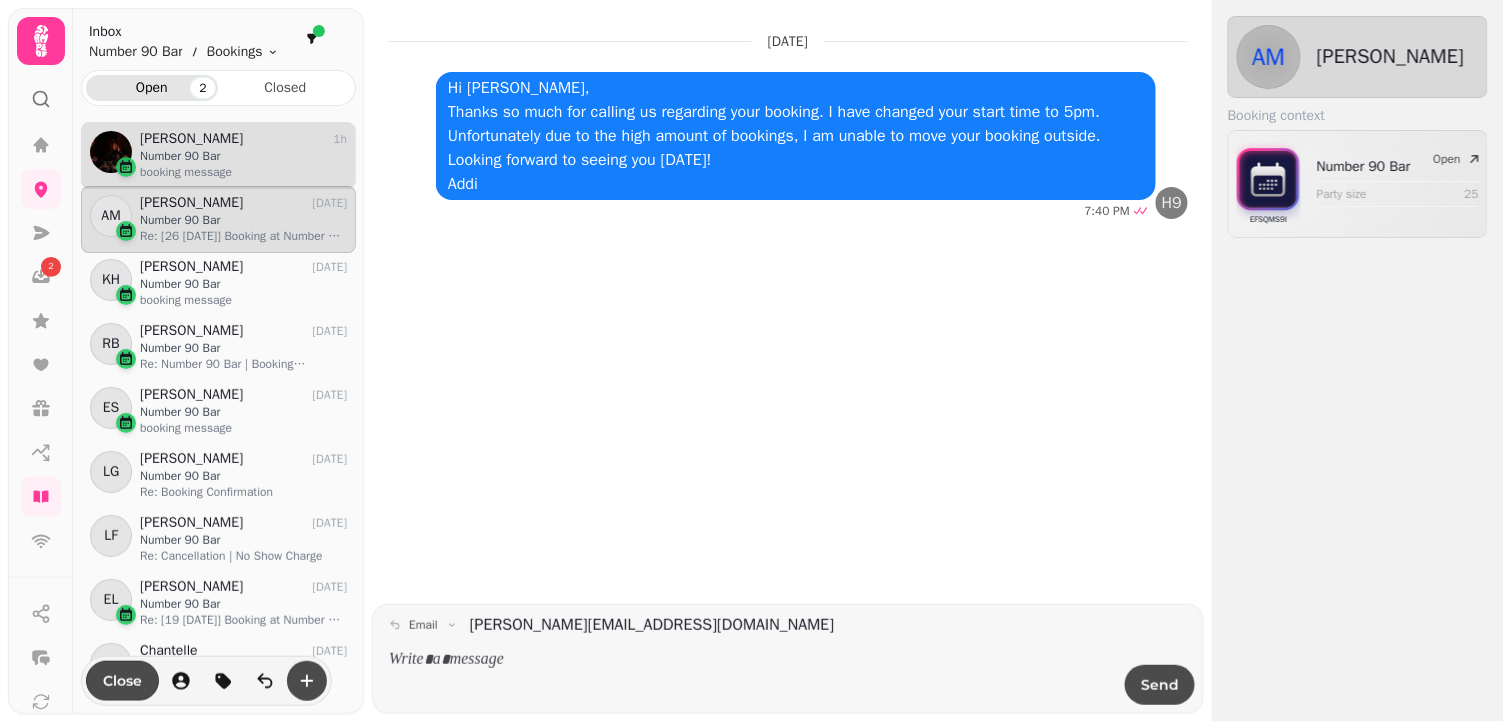 click on "booking message" at bounding box center (243, 172) 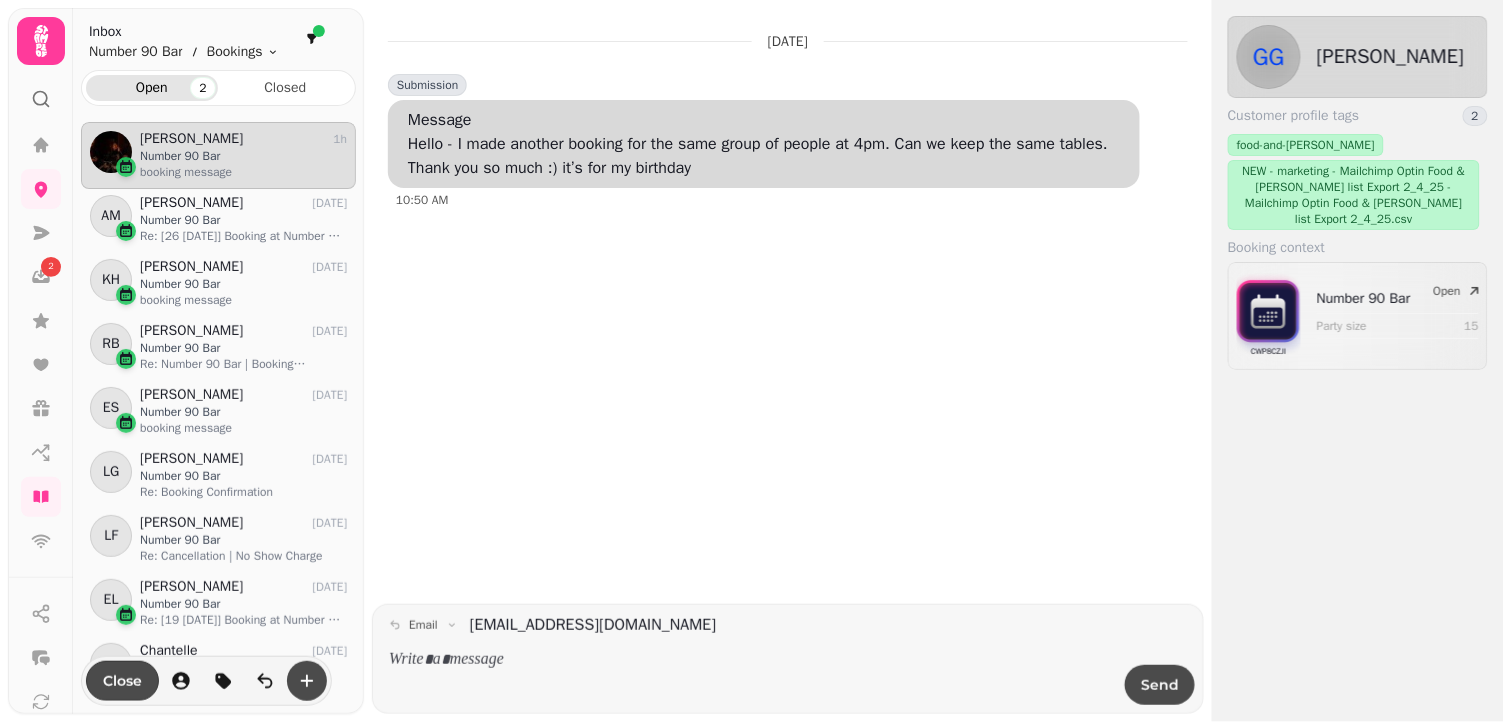 scroll, scrollTop: 0, scrollLeft: 0, axis: both 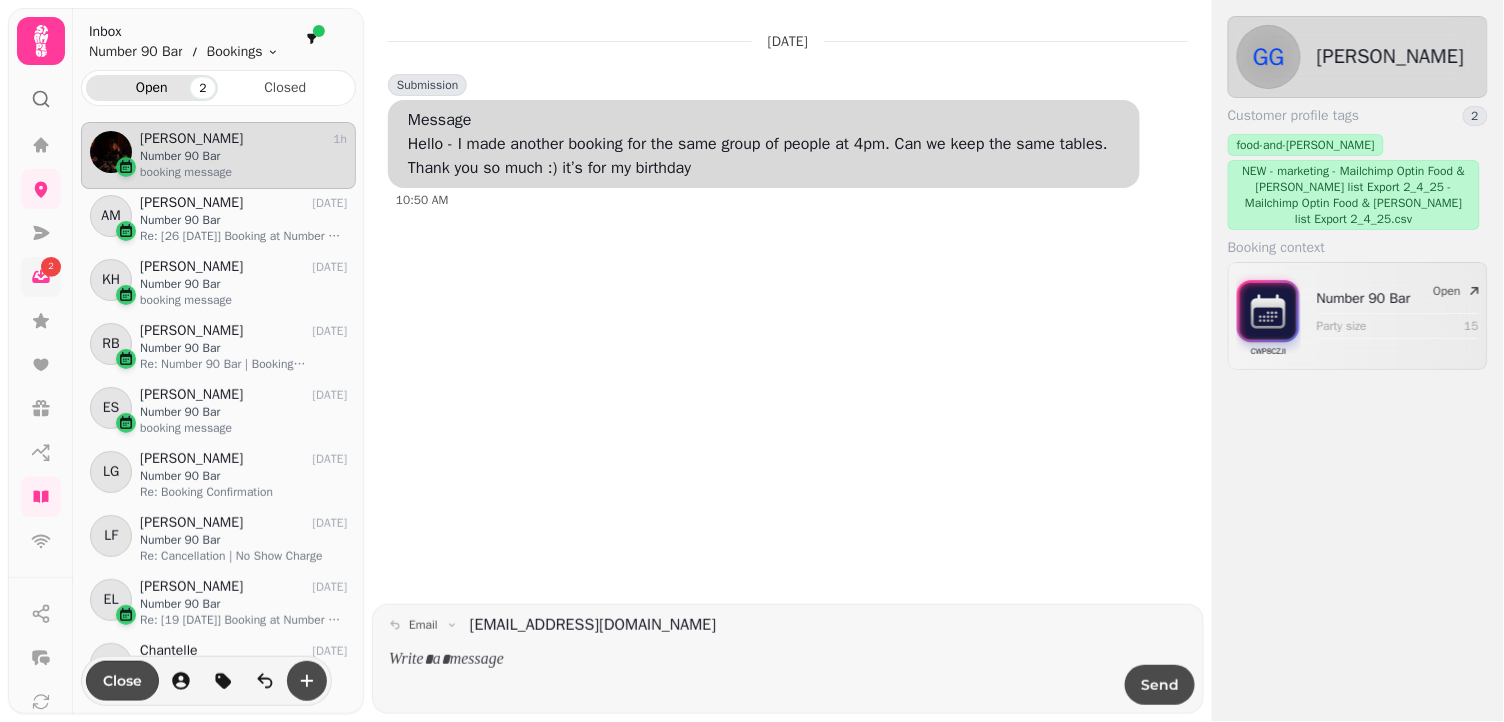 click on "2" at bounding box center (50, 267) 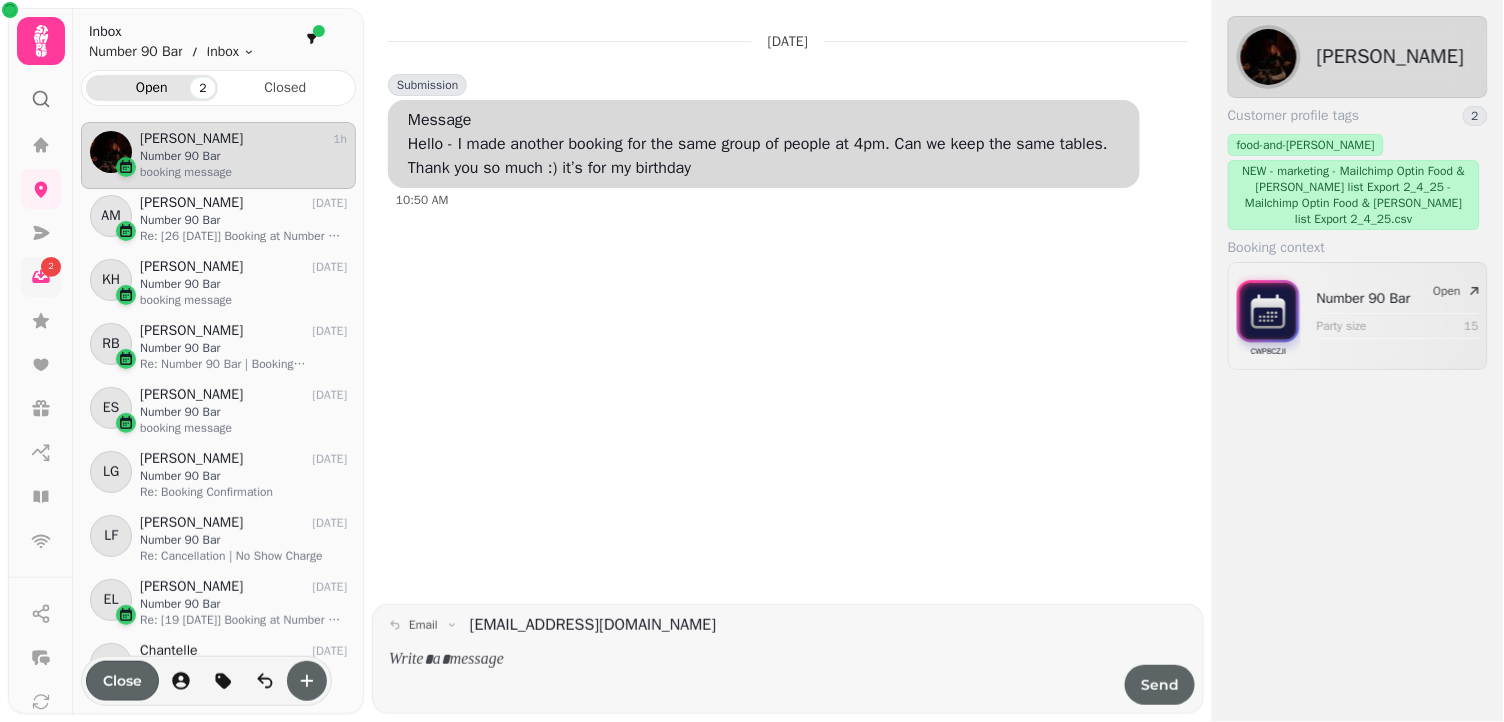 scroll, scrollTop: 1, scrollLeft: 1, axis: both 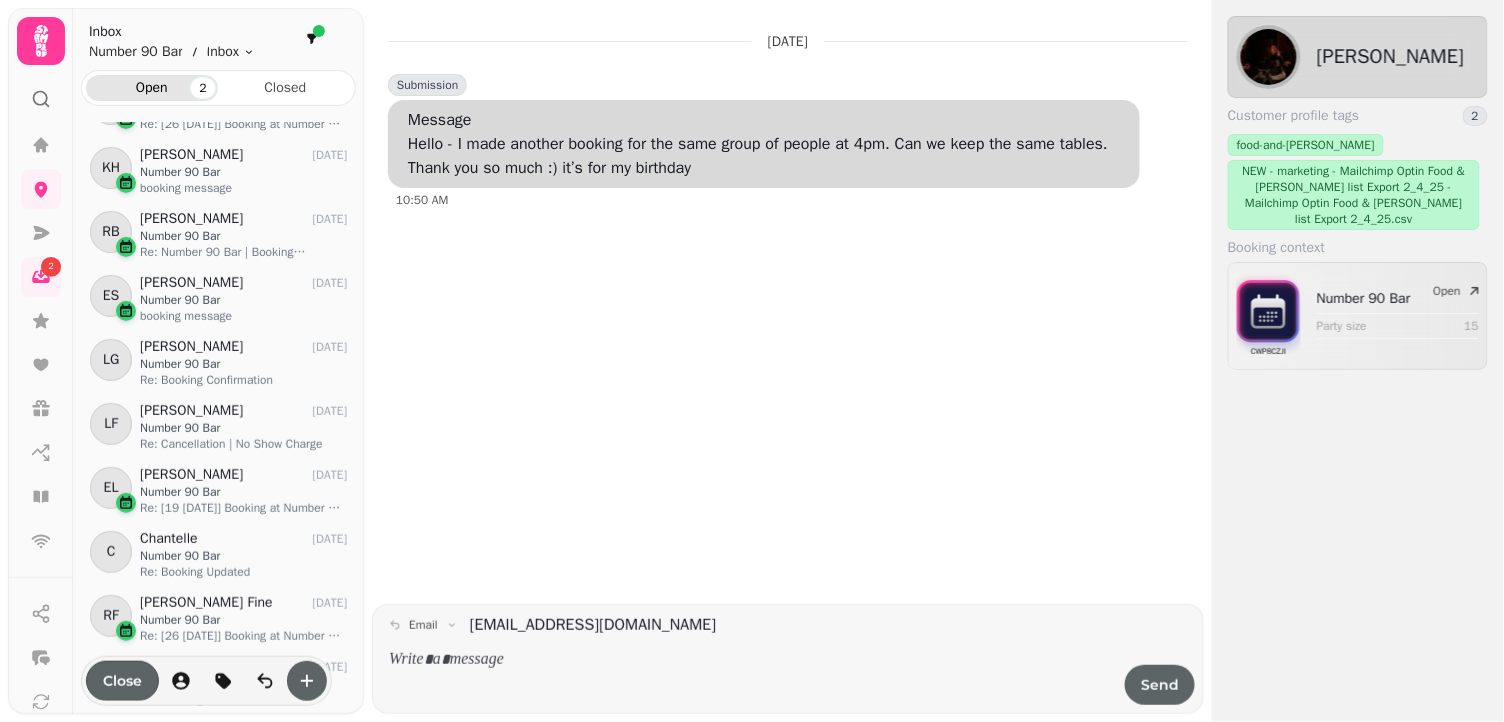 click on "Open 2" at bounding box center (152, 88) 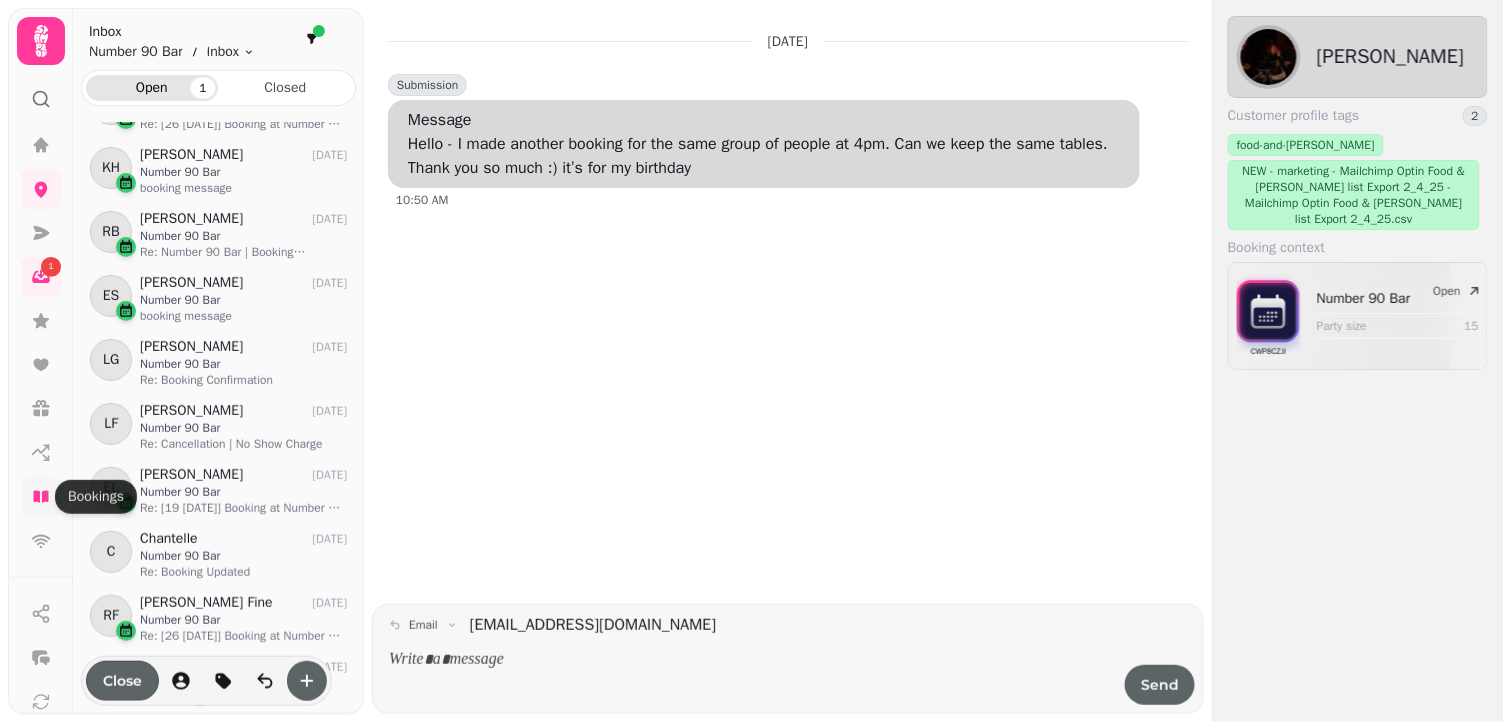 click 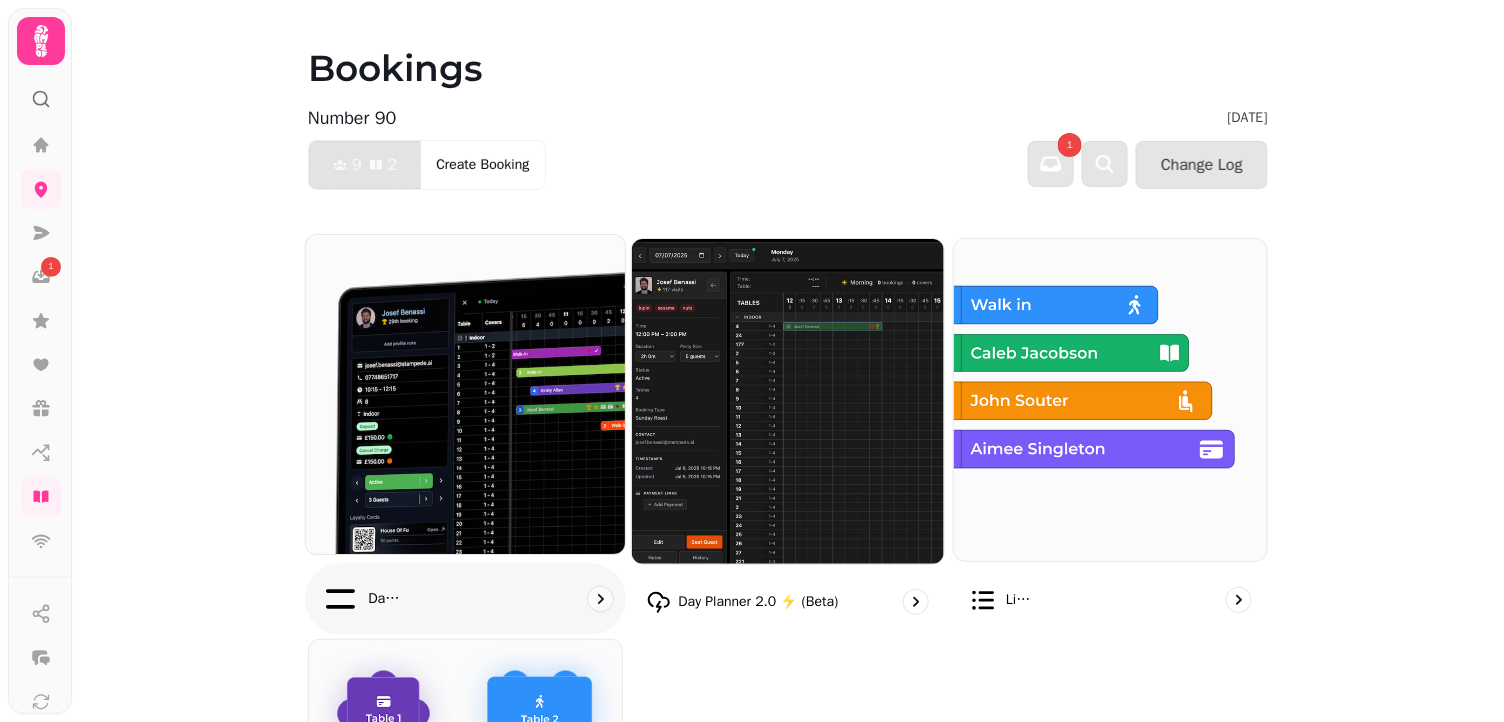 click at bounding box center (465, 394) 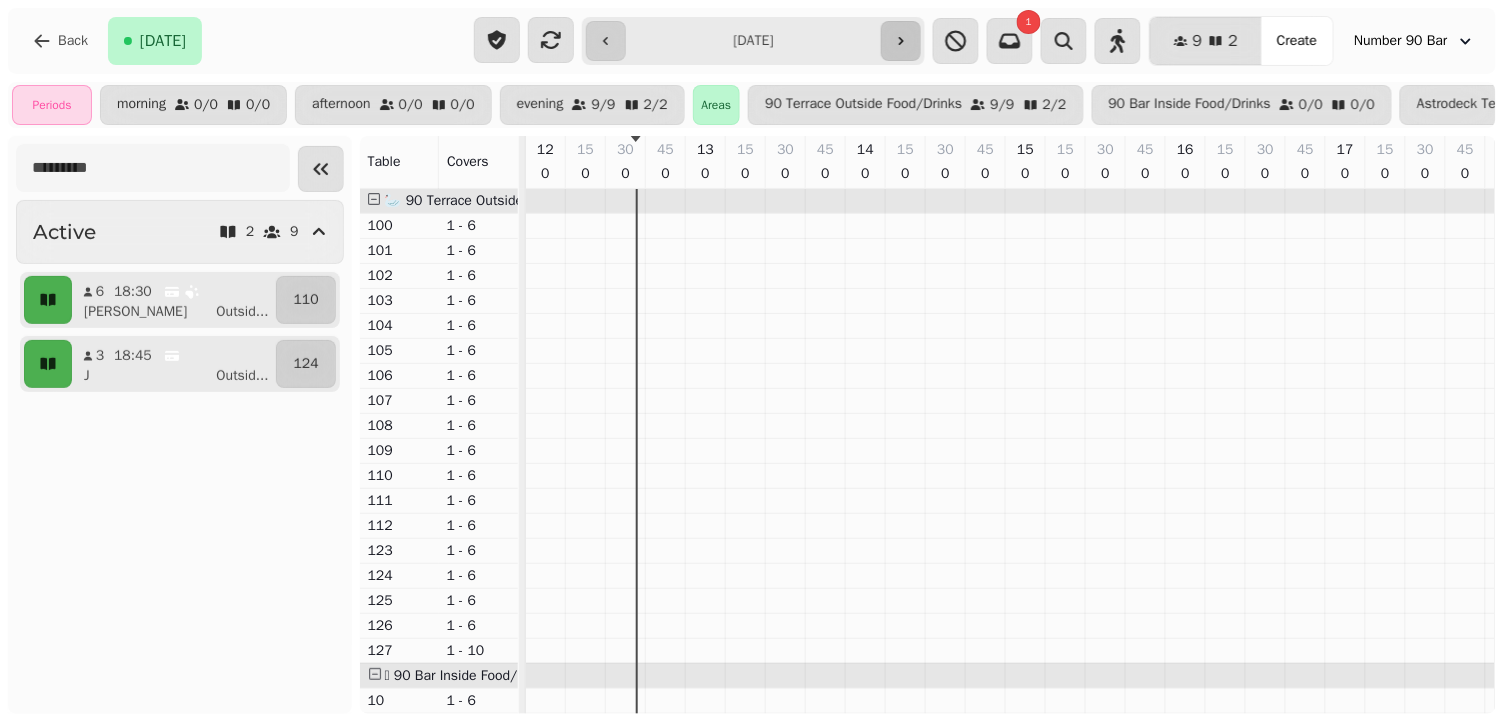 click at bounding box center [901, 41] 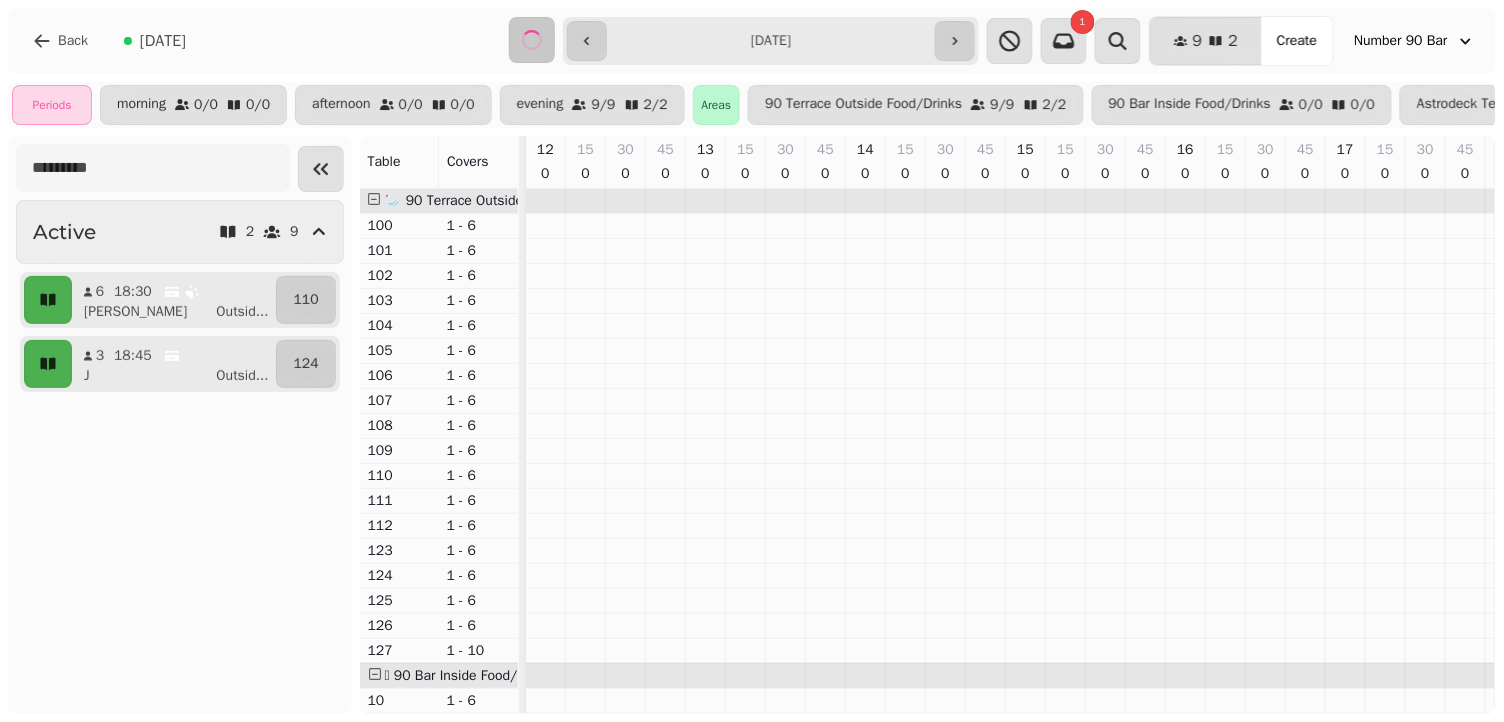 click on "**********" at bounding box center (770, 41) 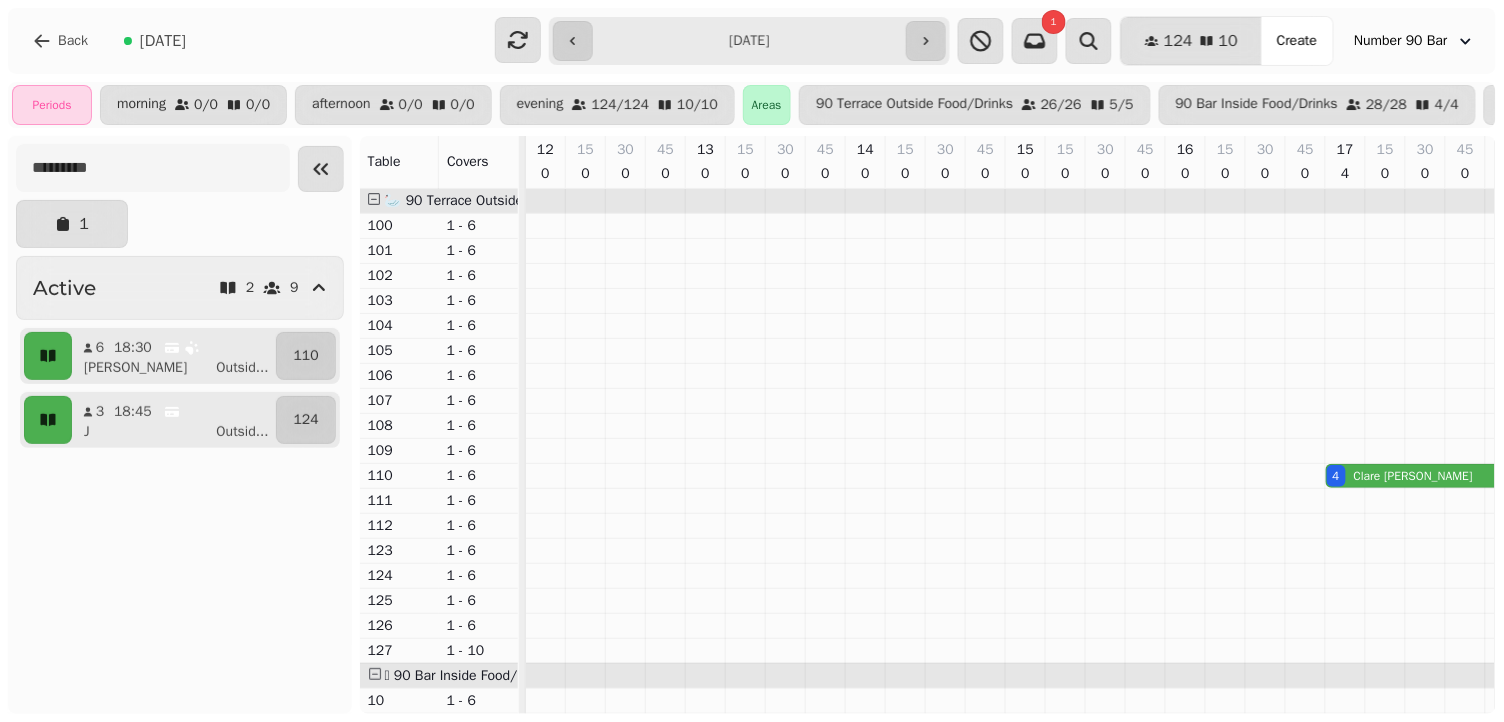 scroll, scrollTop: 0, scrollLeft: 112, axis: horizontal 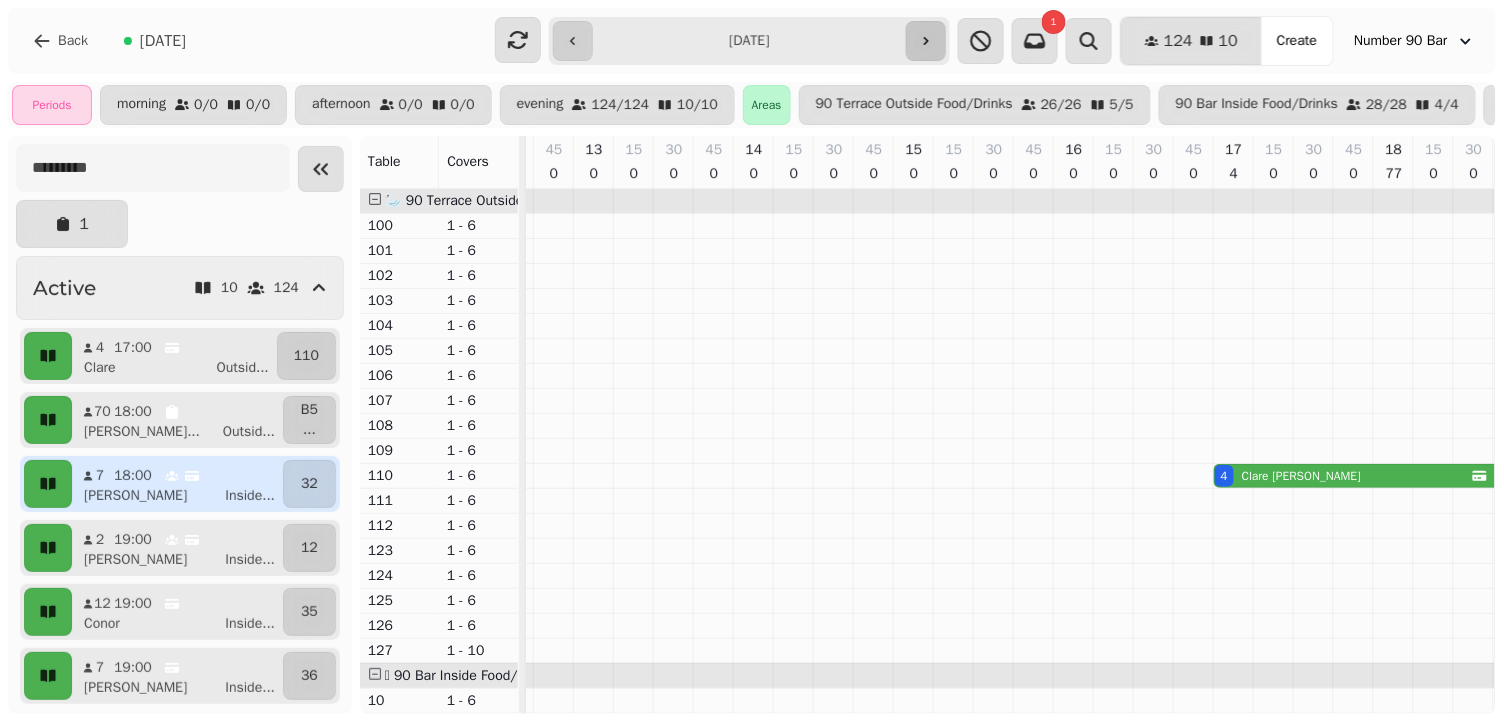 click 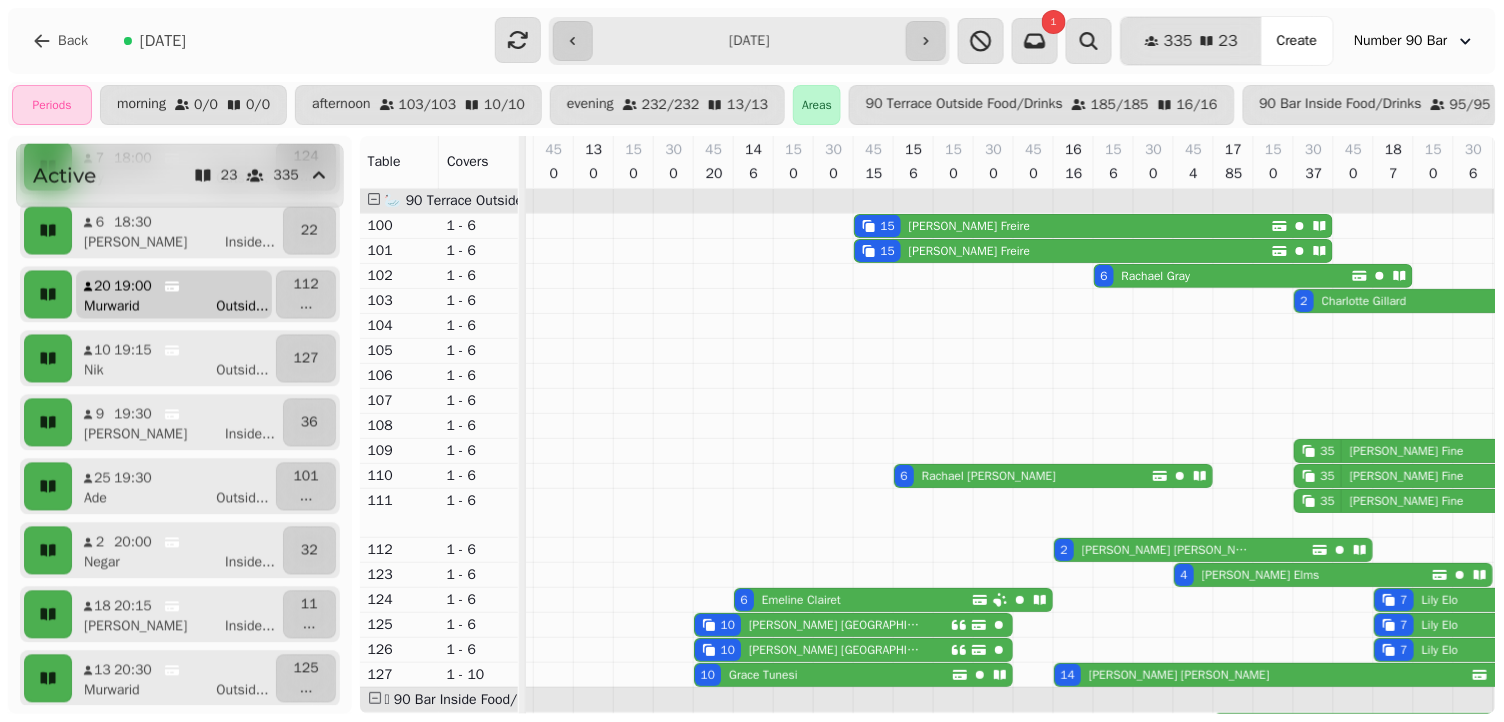scroll, scrollTop: 1084, scrollLeft: 0, axis: vertical 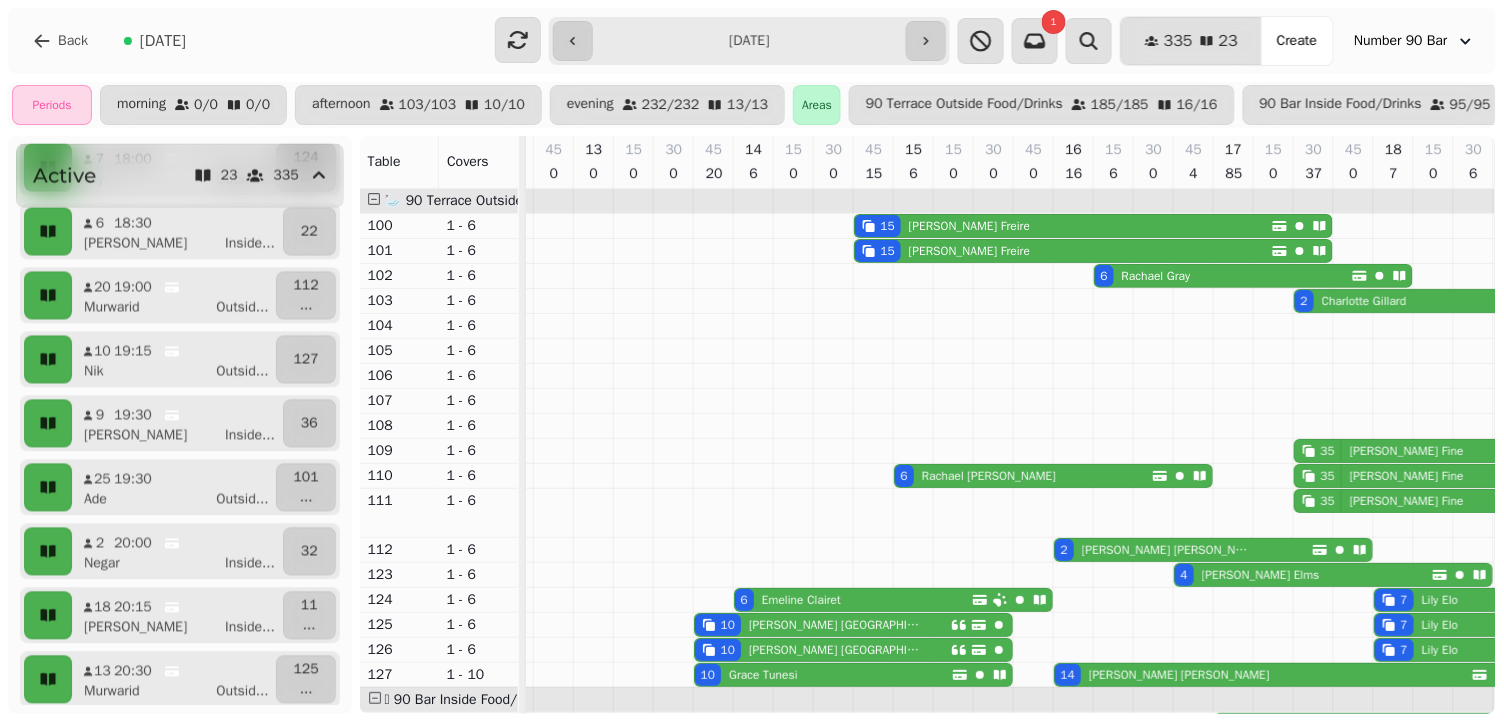 click on "**********" at bounding box center (749, 41) 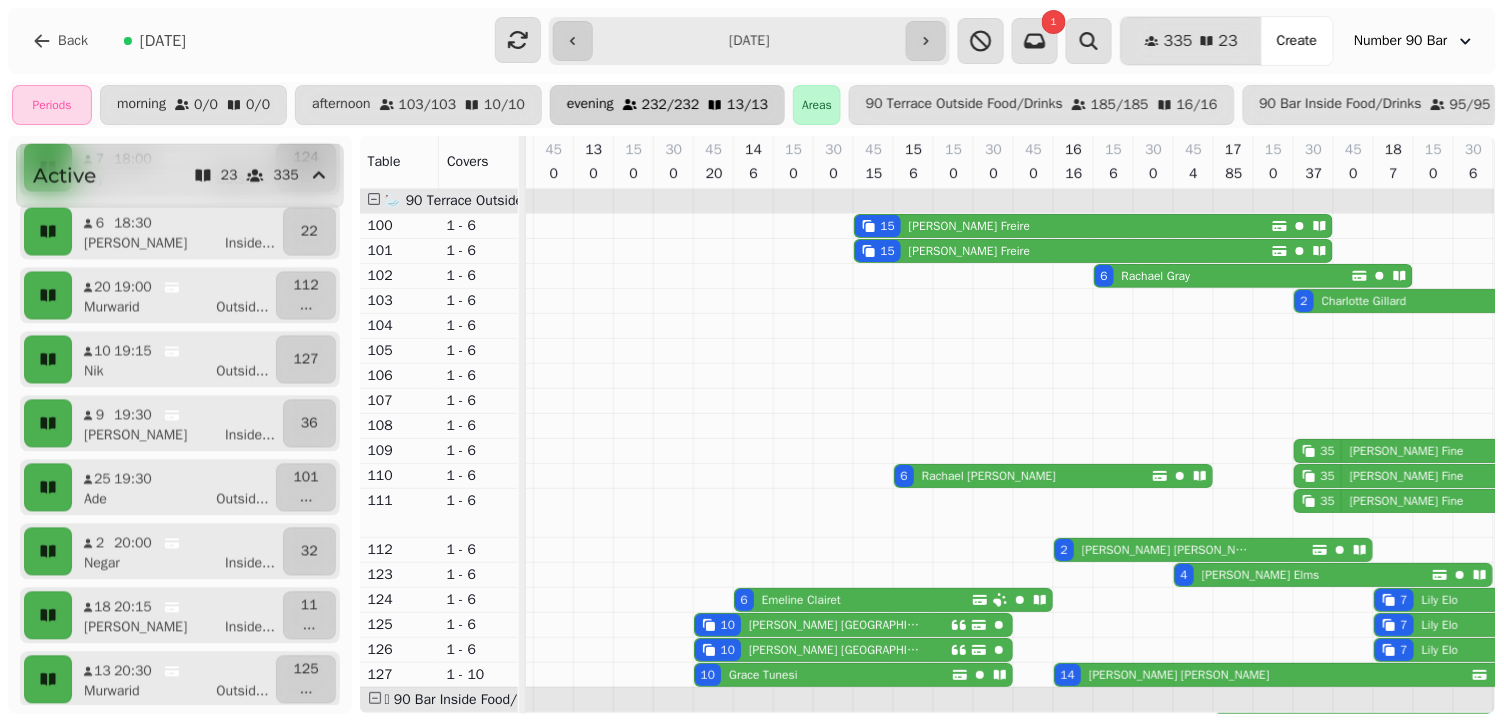 type on "**********" 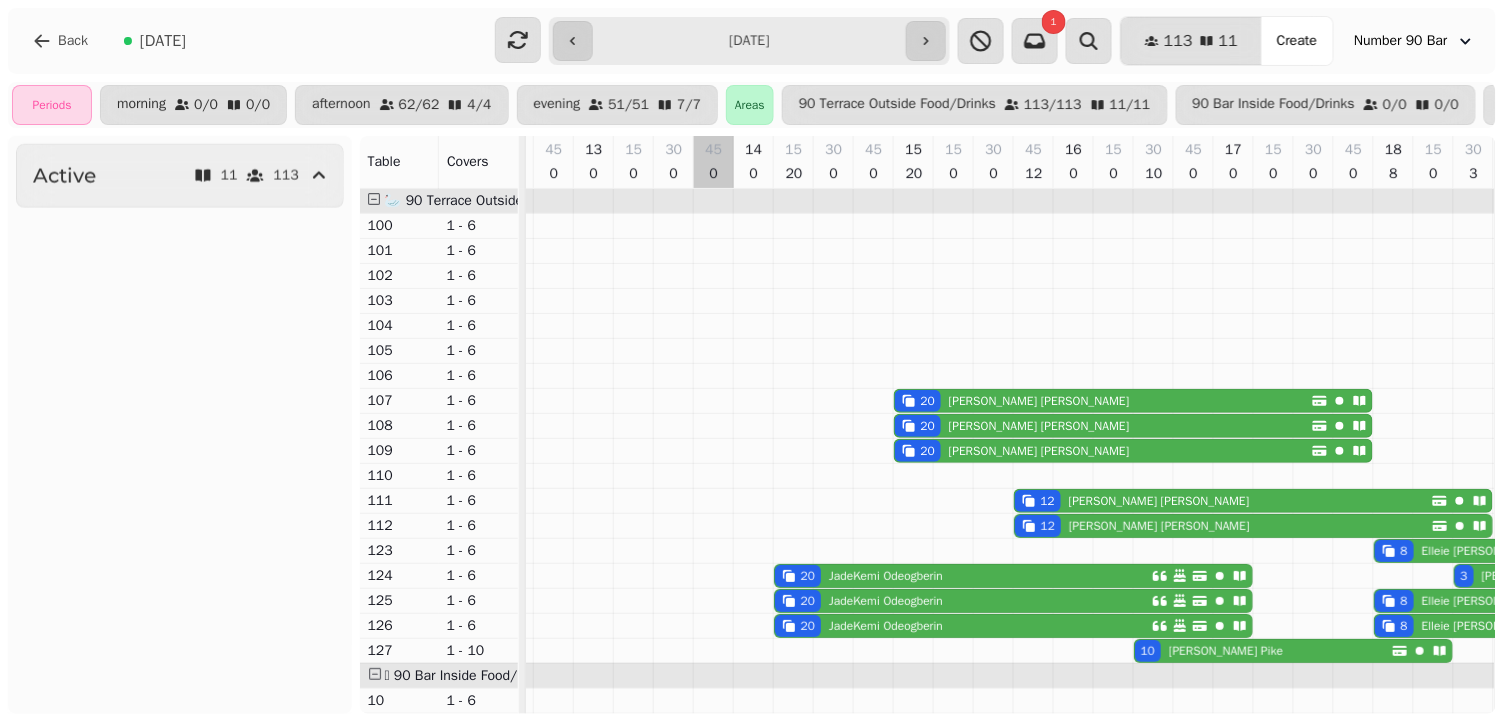 scroll, scrollTop: 317, scrollLeft: 0, axis: vertical 